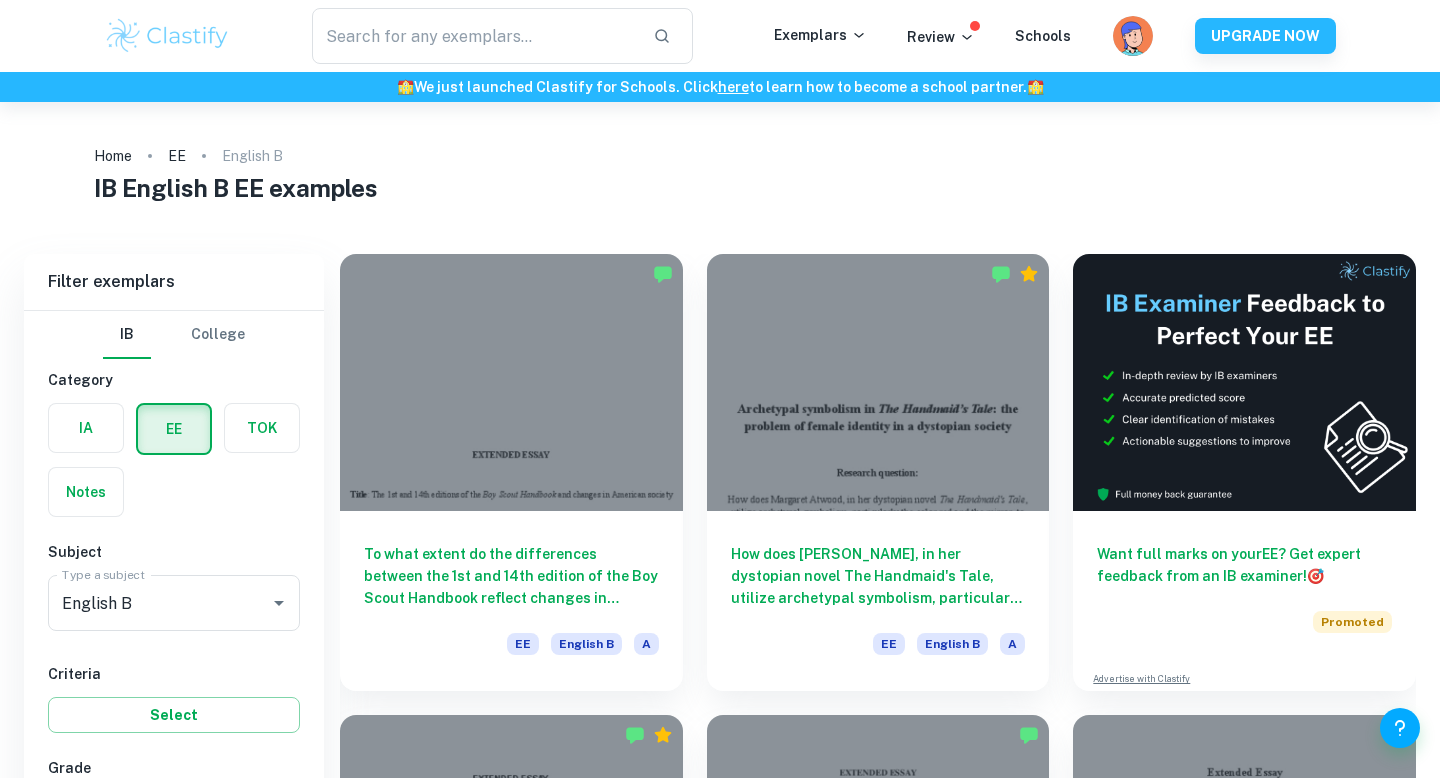 scroll, scrollTop: 213, scrollLeft: 0, axis: vertical 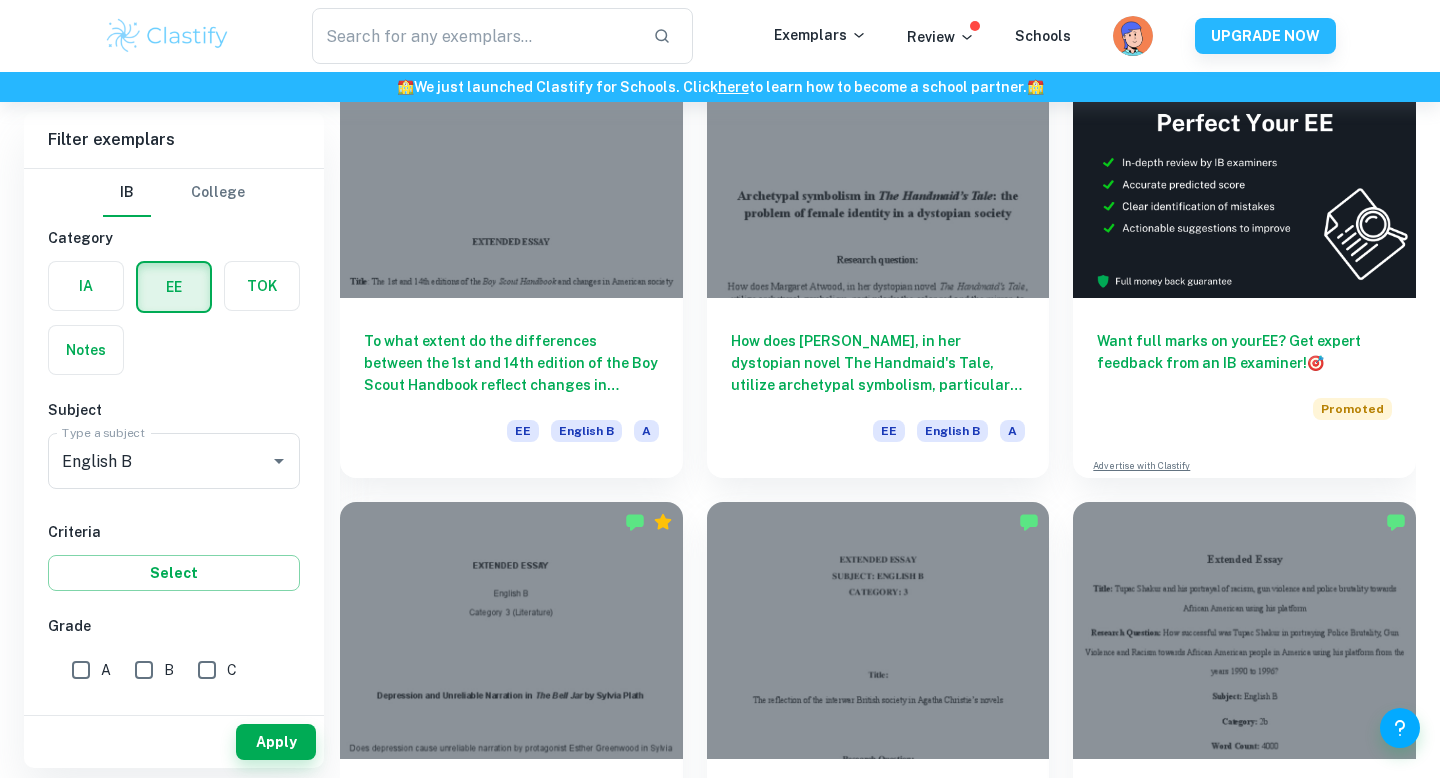 click on "Home EE English B IB English B EE examples Filter Filter exemplars IB College Category IA EE TOK Notes Subject Type a subject English B Type a subject Criteria Select Grade A B C D E Session May 2026 May 2025 November 2024 May 2024 November 2023 May 2023 November 2022 May 2022 November 2021 May 2021 Other   Apply Filter exemplars IB College Category IA EE TOK Notes Subject Type a subject English B Type a subject Criteria Select Grade A B C D E Session May 2026 May 2025 November 2024 May 2024 November 2023 May 2023 November 2022 May 2022 November 2021 May 2021 Other   Apply   To what extent do the differences between the 1st and 14th edition of the Boy Scout Handbook reflect changes in American society in the 20th and 21st century? EE English B A How does Margaret Atwood, in her dystopian novel The Handmaid's Tale, utilize archetypal symbolism, particularly the color red and the mirror, to illustrate the systematic oppression of female identity within the totalitarian regime of Gilead? EE English B A EE 🎯 A" at bounding box center [720, 3682] 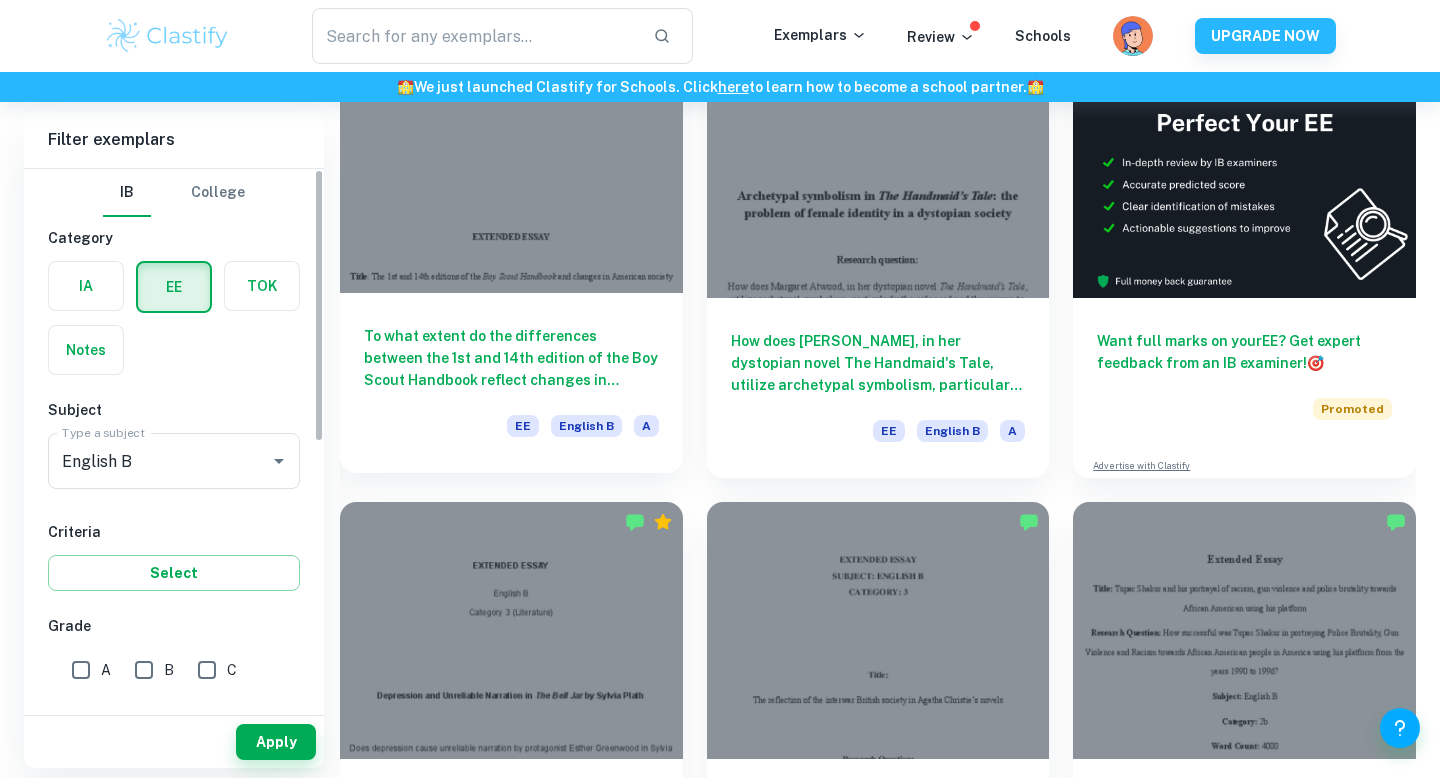 click at bounding box center [511, 164] 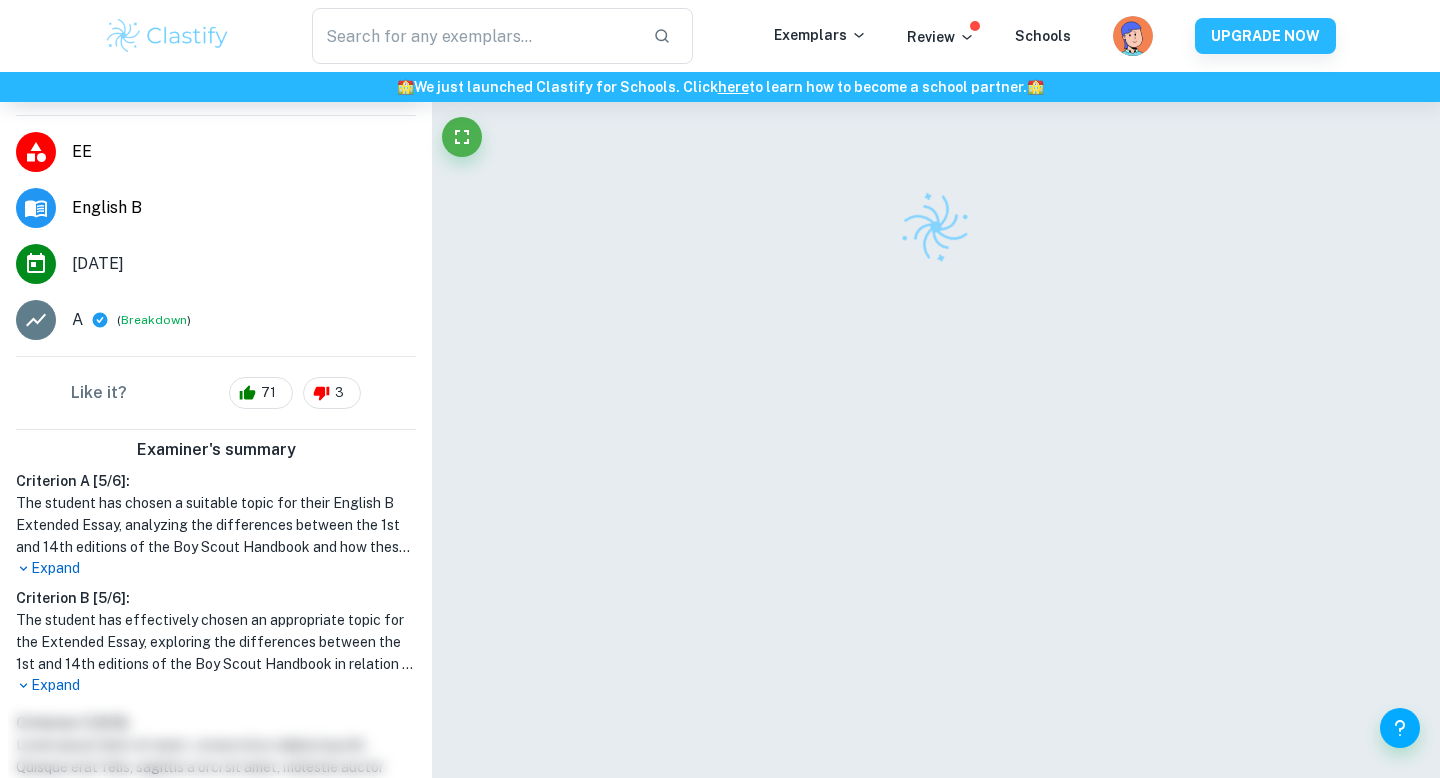 scroll, scrollTop: 346, scrollLeft: 0, axis: vertical 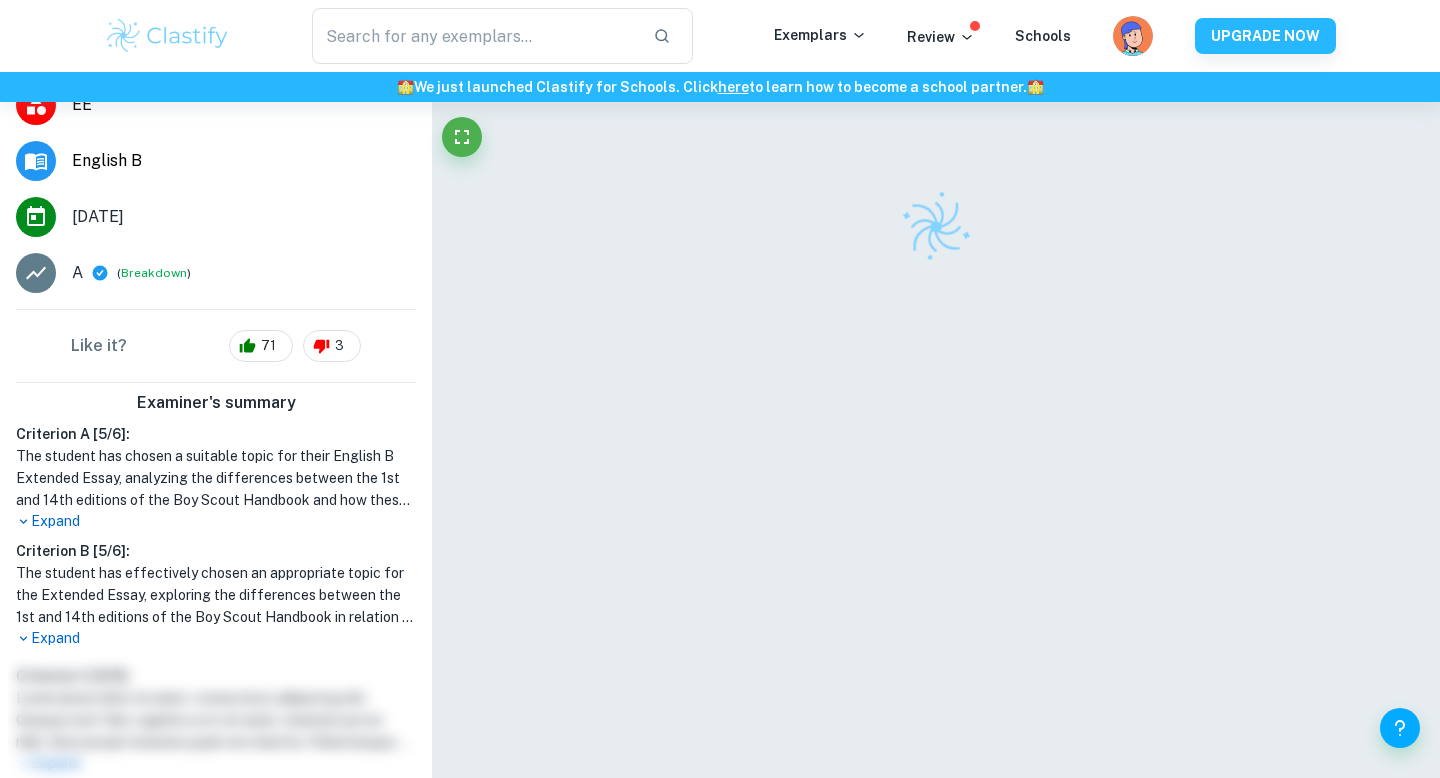 click on "Expand" at bounding box center (216, 521) 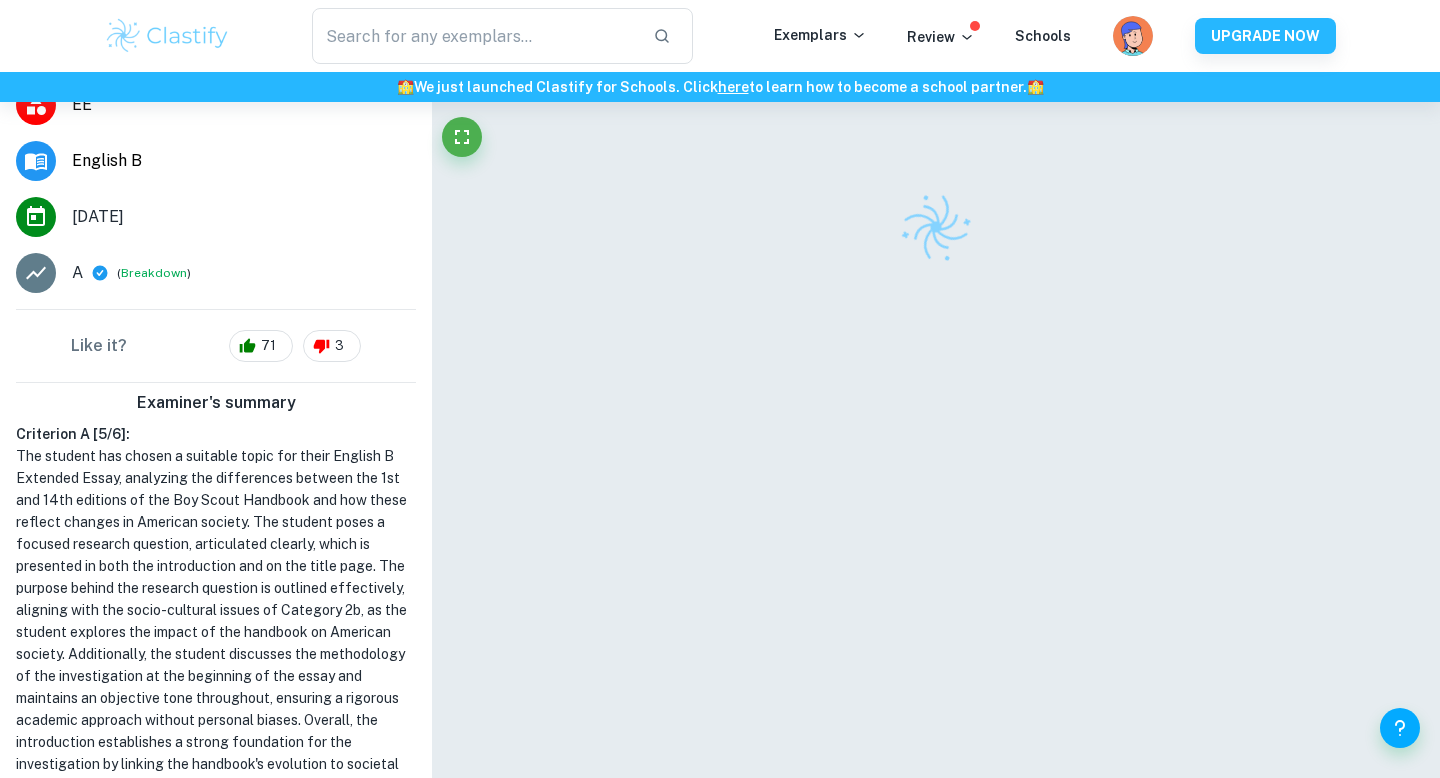 scroll, scrollTop: 366, scrollLeft: 0, axis: vertical 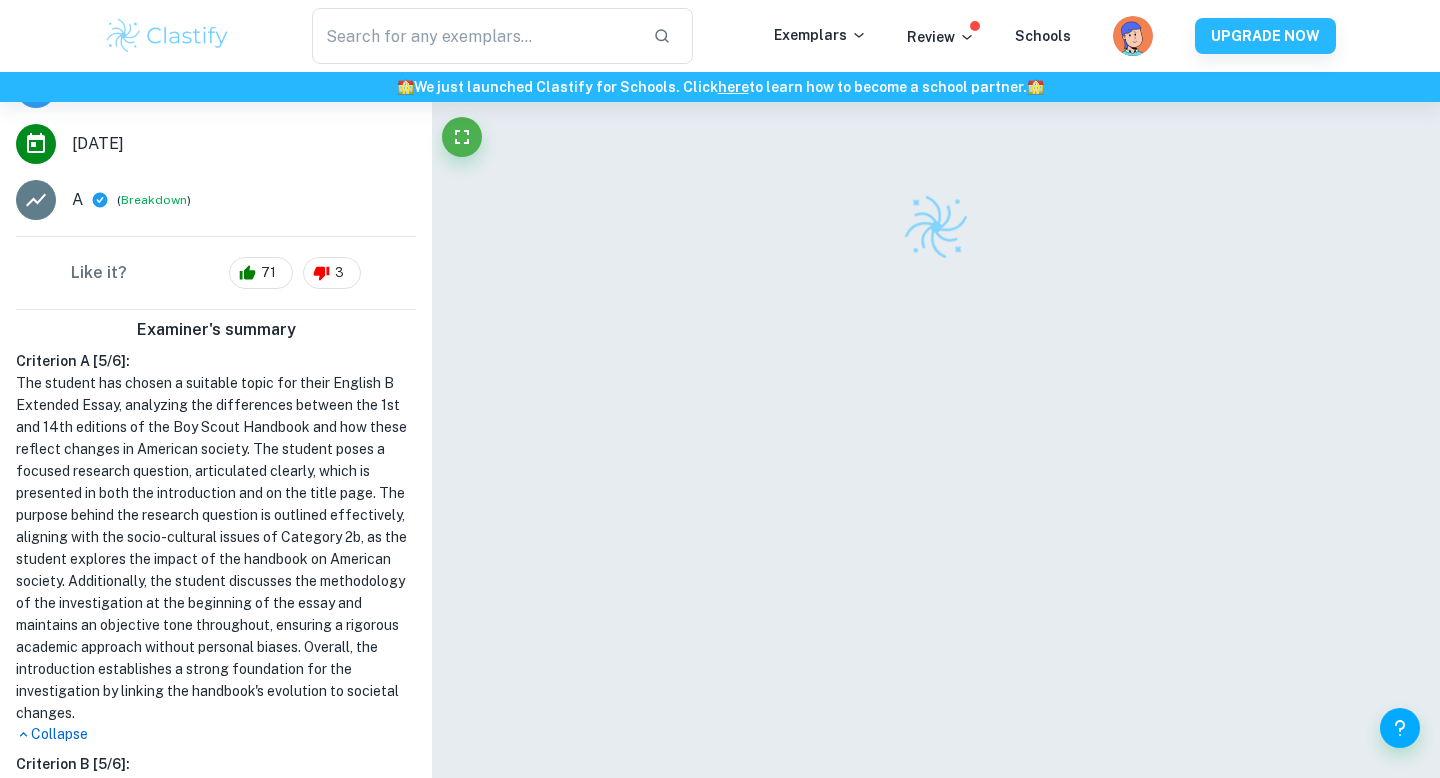click on "Examiner's summary Criterion A   [ 5 / 6 ]: The student has chosen a suitable topic for their English B Extended Essay, analyzing the differences between the 1st and 14th editions of the Boy Scout Handbook and how these reflect changes in American society. The student poses a focused research question, articulated clearly, which is presented in both the introduction and on the title page. The purpose behind the research question is outlined effectively, aligning with the socio-cultural issues of Category 2b, as the student explores the impact of the handbook on American society. Additionally, the student discusses the methodology of the investigation at the beginning of the essay and maintains an objective tone throughout, ensuring a rigorous academic approach without personal biases. Overall, the introduction establishes a strong foundation for the investigation by linking the handbook's evolution to societal changes. Collapse Criterion B   [ 5 / 6 ]: Expand   Criterion C   [ 0 / 0 ]: Expand Criterion D   [" at bounding box center (216, 828) 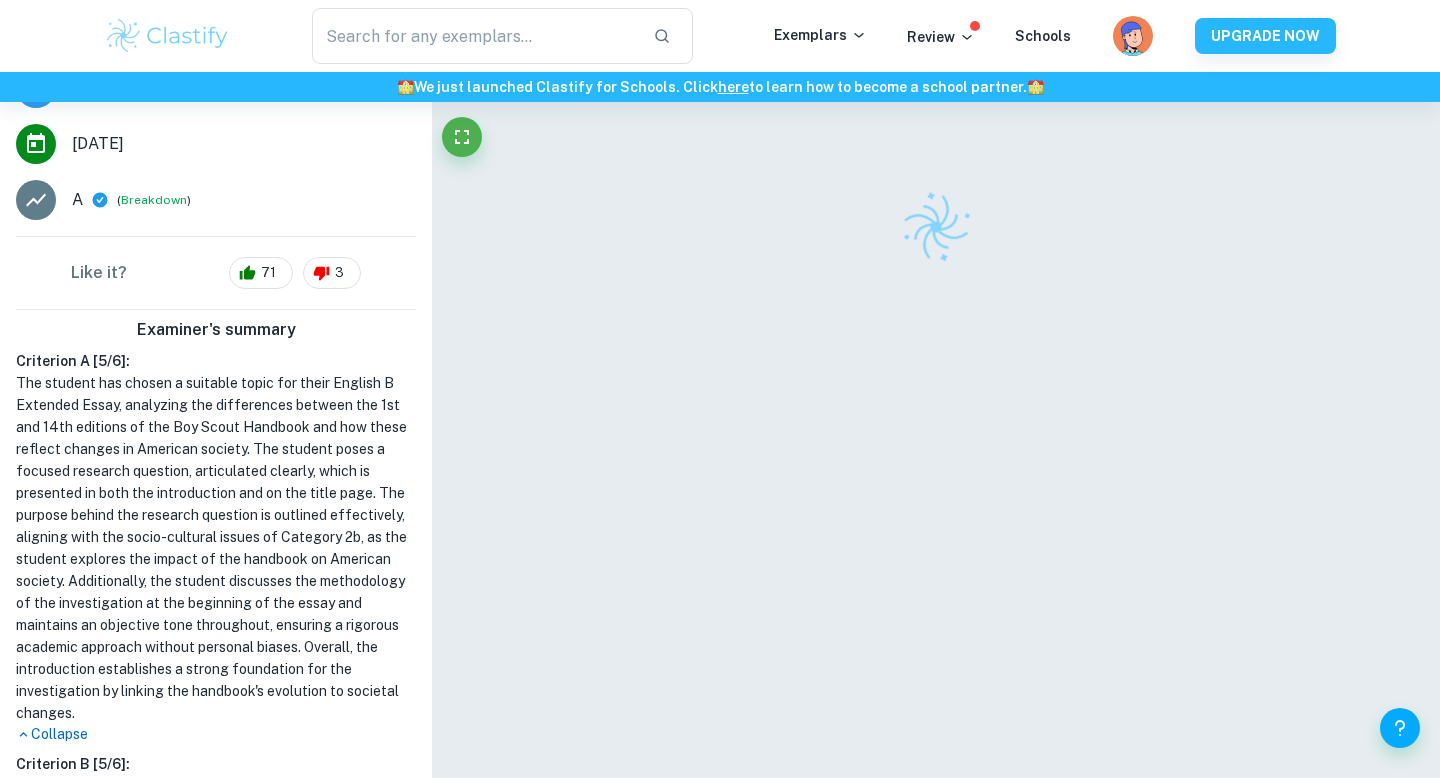 click on "Examiner's summary Criterion A   [ 5 / 6 ]: The student has chosen a suitable topic for their English B Extended Essay, analyzing the differences between the 1st and 14th editions of the Boy Scout Handbook and how these reflect changes in American society. The student poses a focused research question, articulated clearly, which is presented in both the introduction and on the title page. The purpose behind the research question is outlined effectively, aligning with the socio-cultural issues of Category 2b, as the student explores the impact of the handbook on American society. Additionally, the student discusses the methodology of the investigation at the beginning of the essay and maintains an objective tone throughout, ensuring a rigorous academic approach without personal biases. Overall, the introduction establishes a strong foundation for the investigation by linking the handbook's evolution to societal changes. Collapse Criterion B   [ 5 / 6 ]: Expand   Criterion C   [ 0 / 0 ]: Expand Criterion D   [" at bounding box center (216, 828) 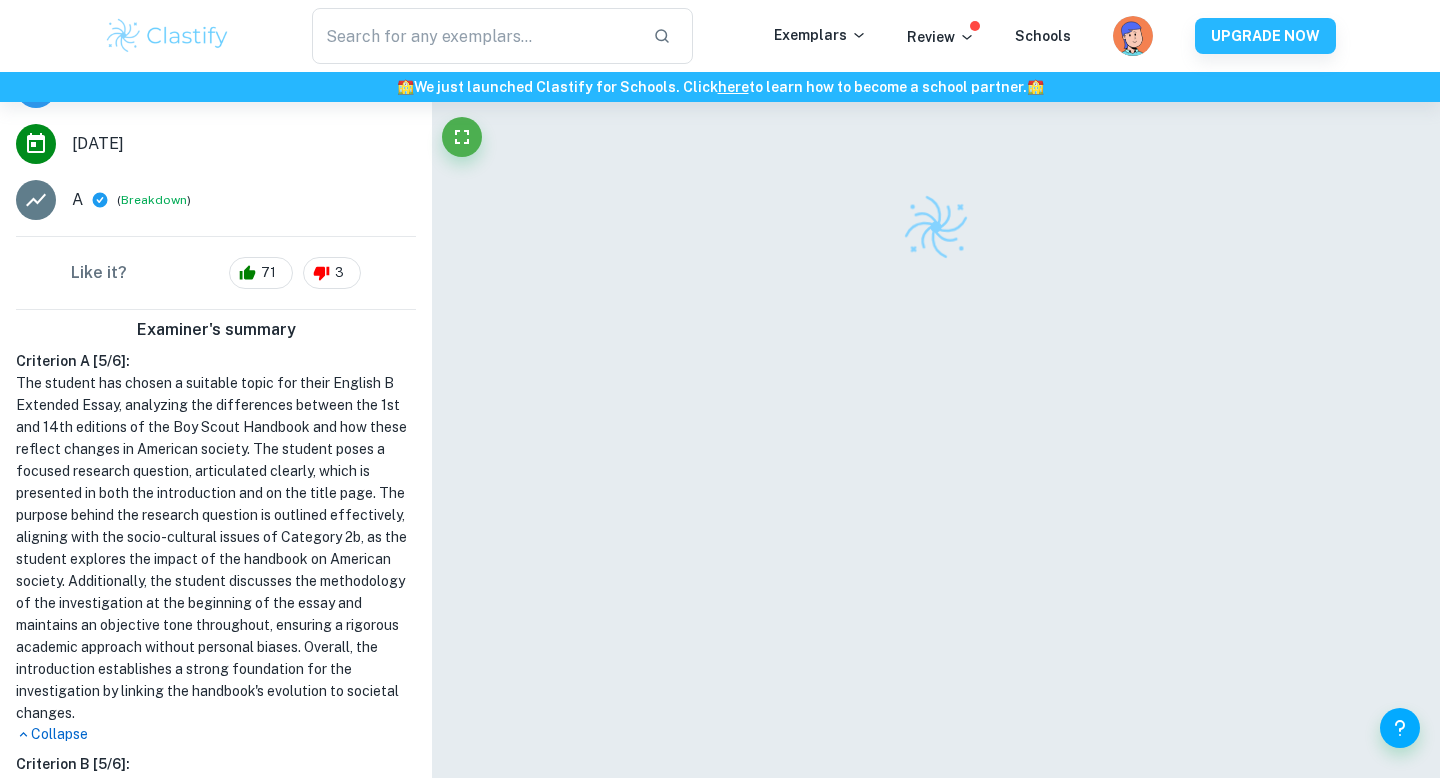 scroll, scrollTop: 433, scrollLeft: 0, axis: vertical 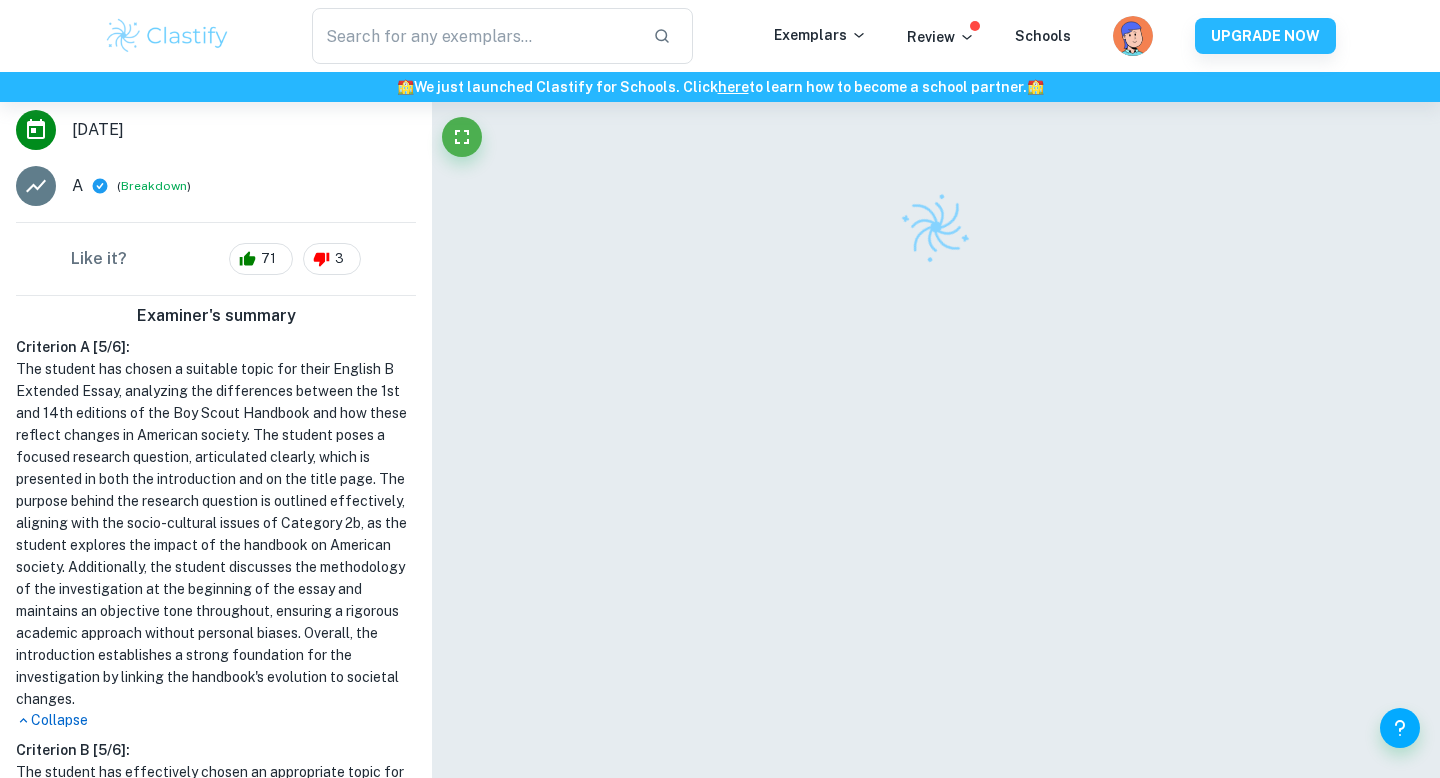 click on "Examiner's summary Criterion A   [ 5 / 6 ]: The student has chosen a suitable topic for their English B Extended Essay, analyzing the differences between the 1st and 14th editions of the Boy Scout Handbook and how these reflect changes in American society. The student poses a focused research question, articulated clearly, which is presented in both the introduction and on the title page. The purpose behind the research question is outlined effectively, aligning with the socio-cultural issues of Category 2b, as the student explores the impact of the handbook on American society. Additionally, the student discusses the methodology of the investigation at the beginning of the essay and maintains an objective tone throughout, ensuring a rigorous academic approach without personal biases. Overall, the introduction establishes a strong foundation for the investigation by linking the handbook's evolution to societal changes. Collapse Criterion B   [ 5 / 6 ]: Expand   Criterion C   [ 0 / 0 ]: Expand Criterion D   [" at bounding box center (216, 814) 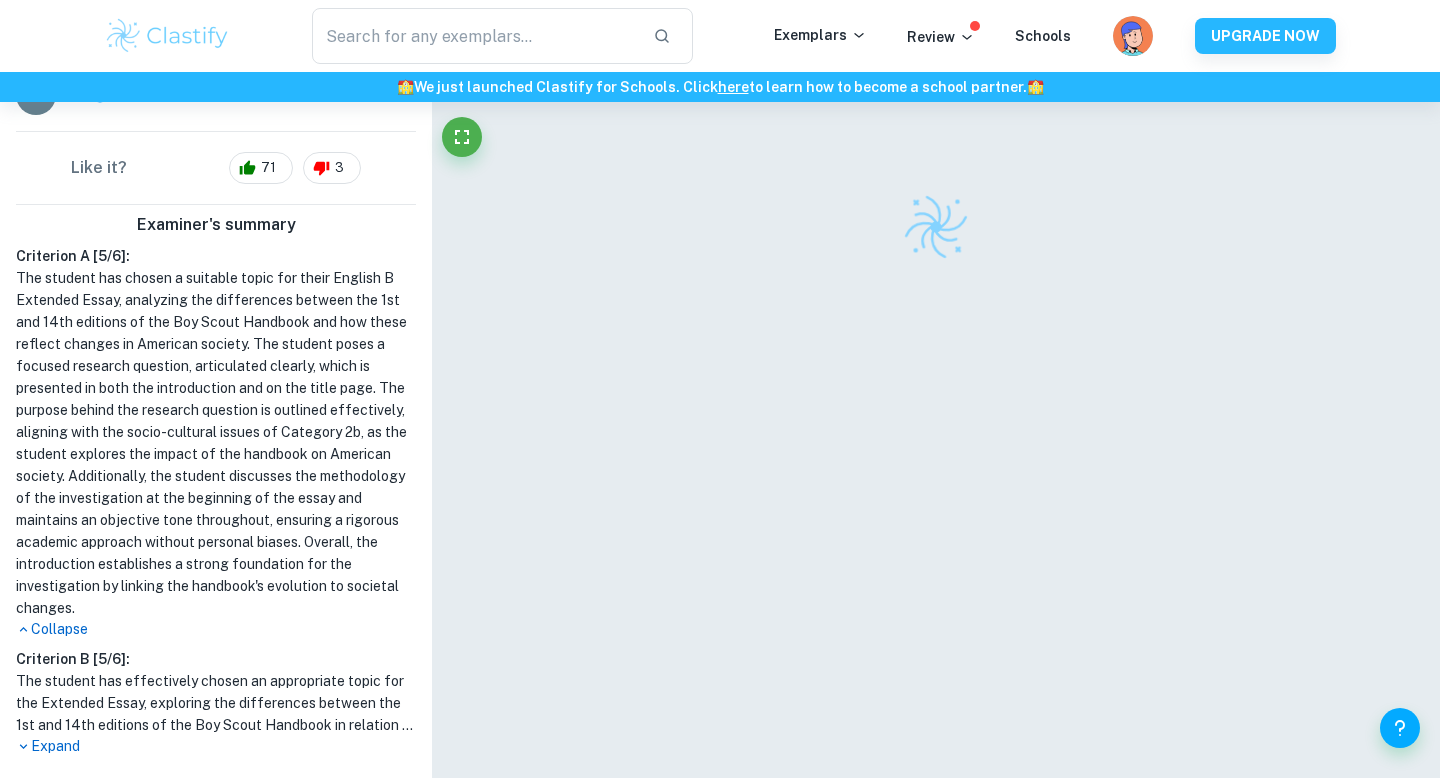 scroll, scrollTop: 766, scrollLeft: 0, axis: vertical 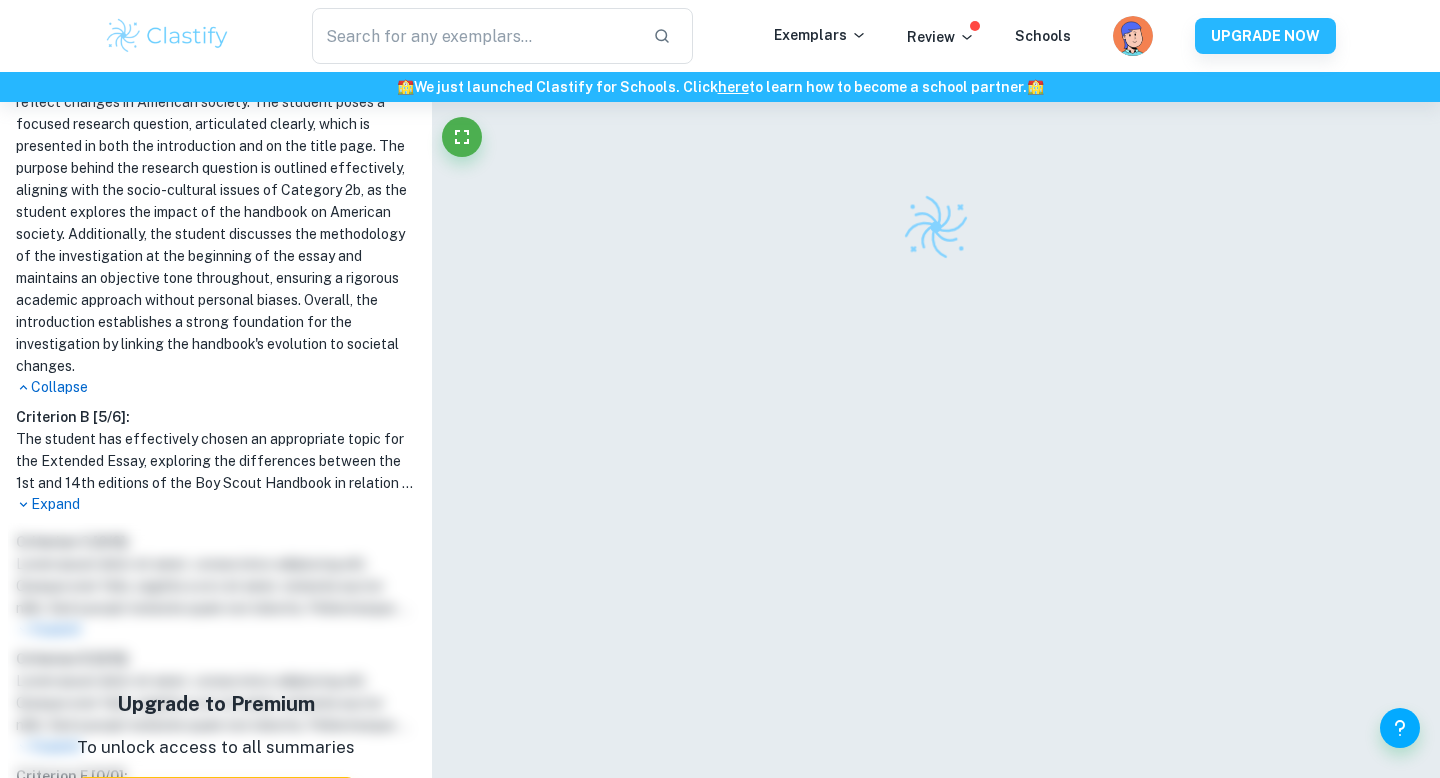 click on "Expand" at bounding box center [216, 504] 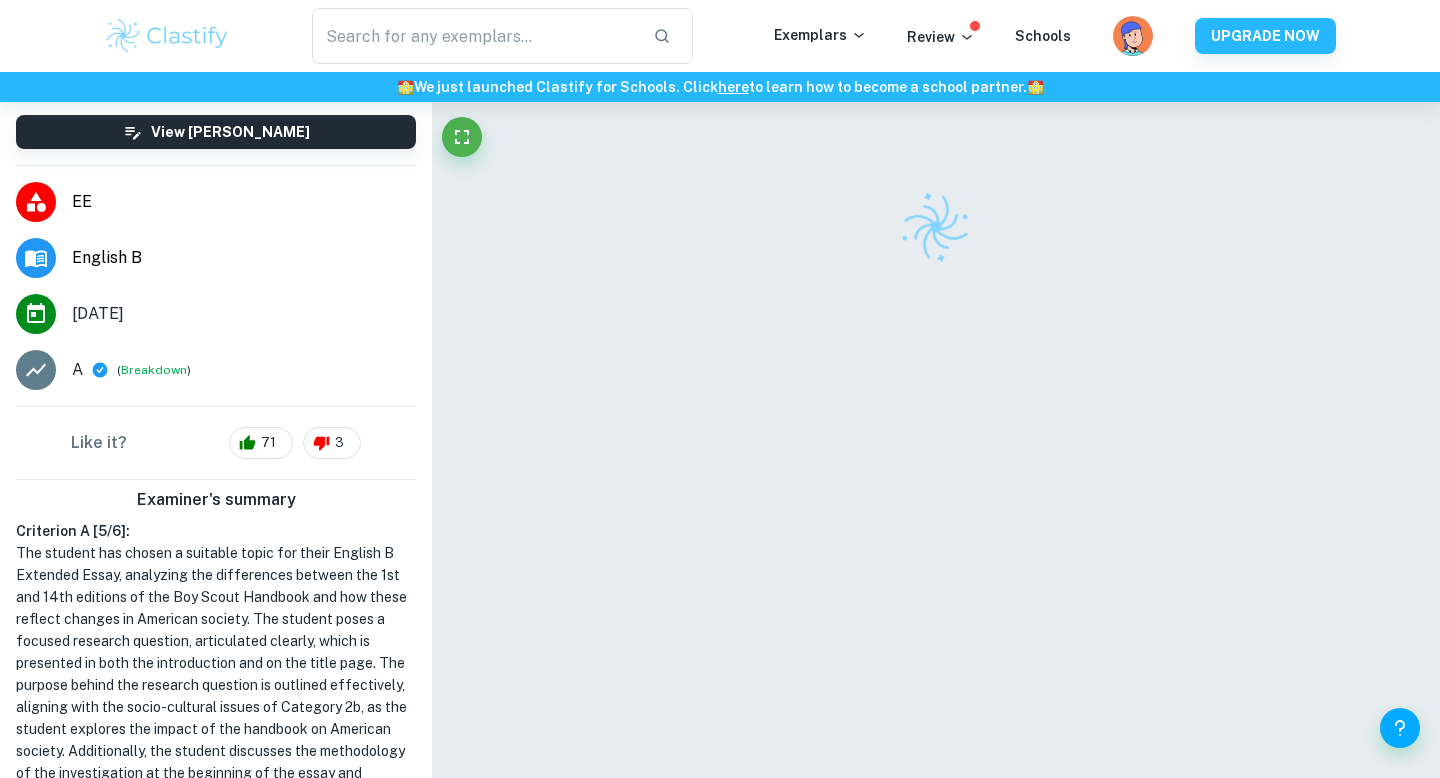 scroll, scrollTop: 0, scrollLeft: 0, axis: both 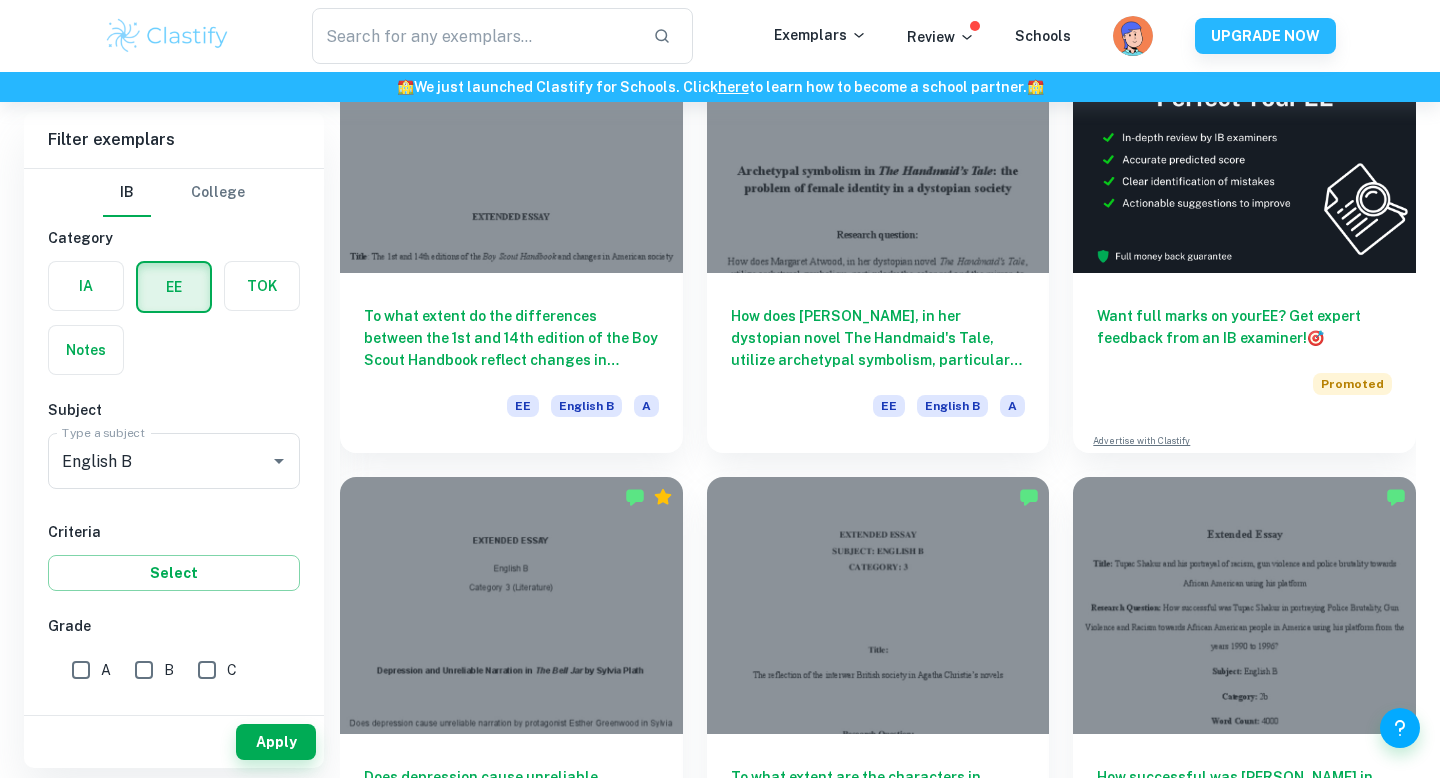 click on "How does [PERSON_NAME], in her dystopian novel The Handmaid's Tale, utilize archetypal symbolism, particularly the color red and the mirror, to illustrate the systematic oppression of [DEMOGRAPHIC_DATA] identity within the totalitarian regime of [PERSON_NAME]? EE English B A" at bounding box center [866, 222] 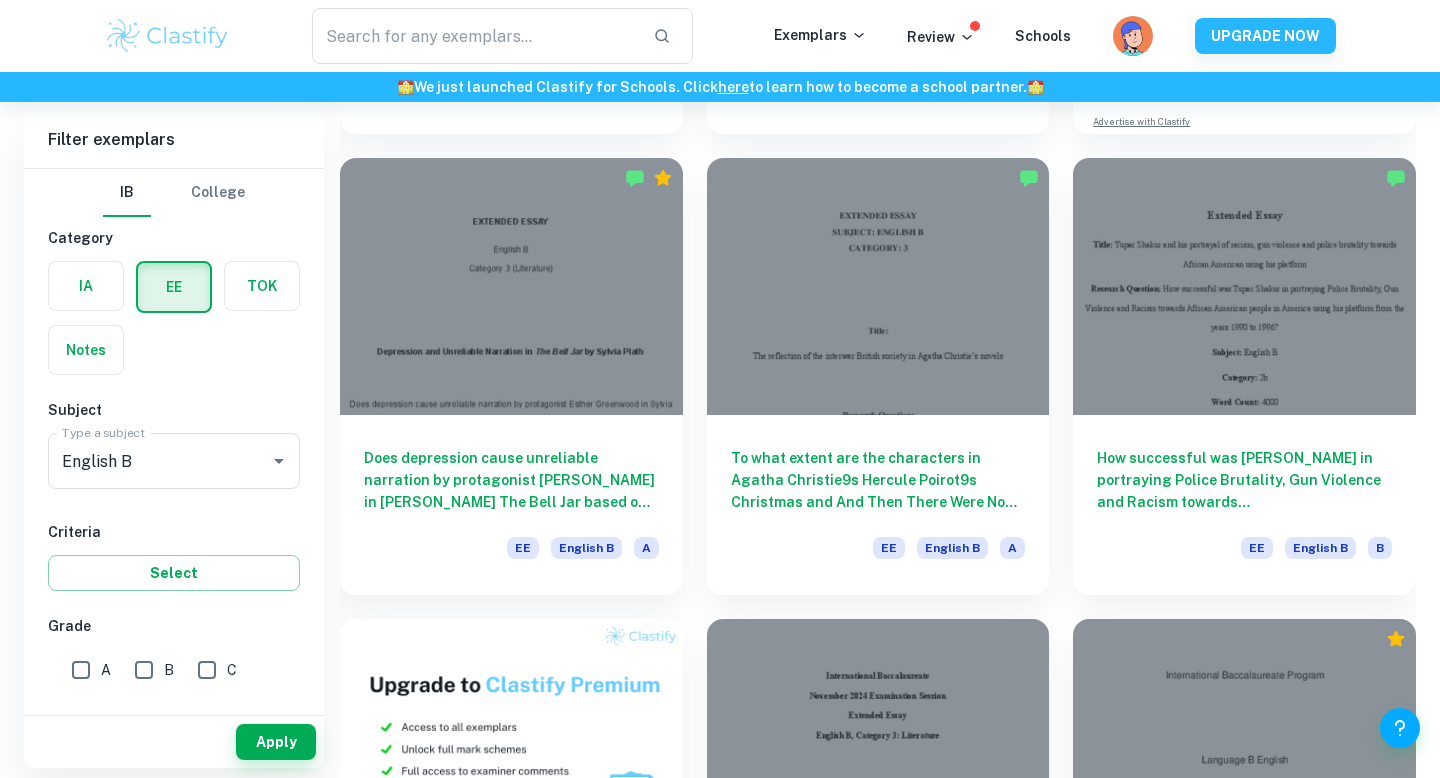 scroll, scrollTop: 561, scrollLeft: 0, axis: vertical 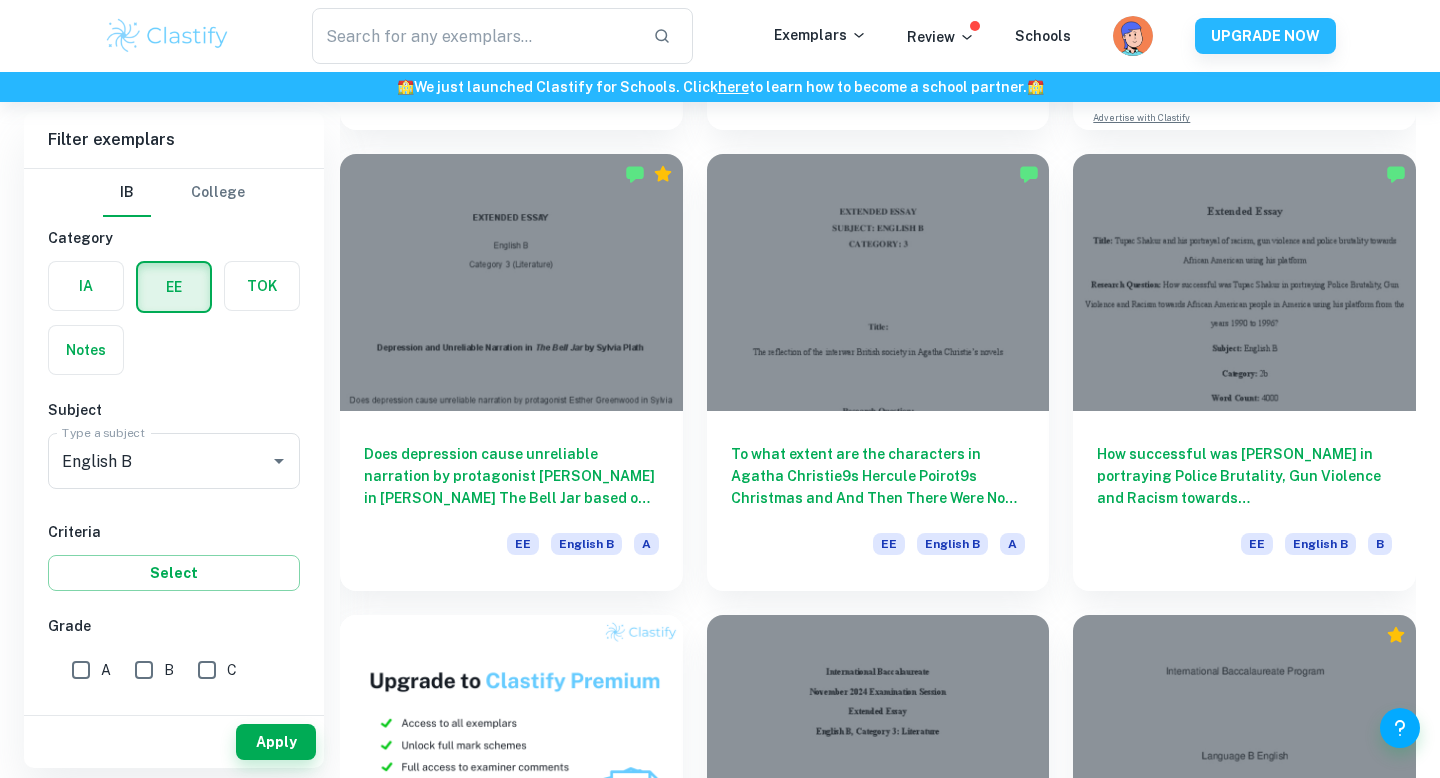 click on "To what extent are the characters in Agatha Christie9s Hercule Poirot9s Christmas and And
Then There Were None a reflection of interwar British society? EE English B A" at bounding box center [866, 360] 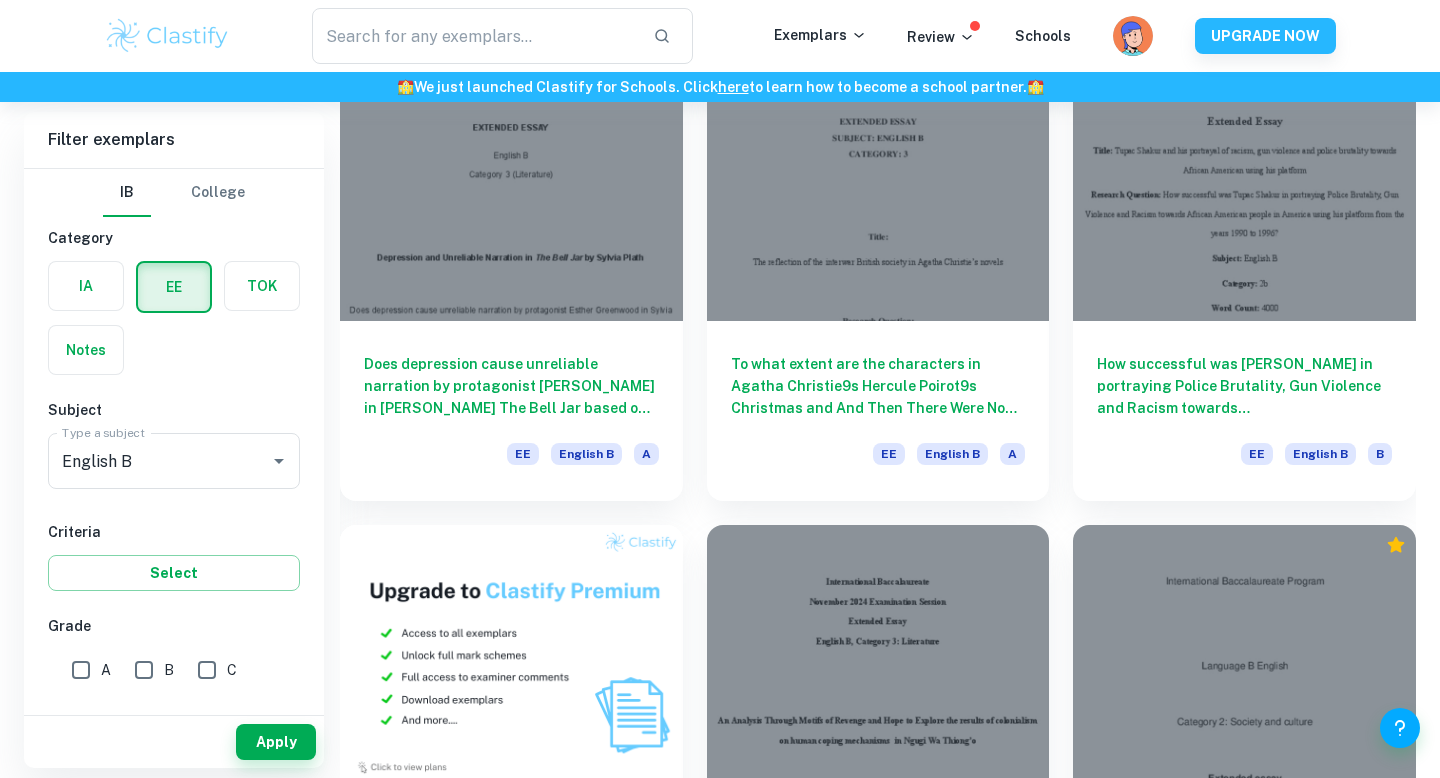click on "To what extent are the characters in Agatha Christie9s Hercule Poirot9s Christmas and And
Then There Were None a reflection of interwar British society? EE English B A" at bounding box center (866, 270) 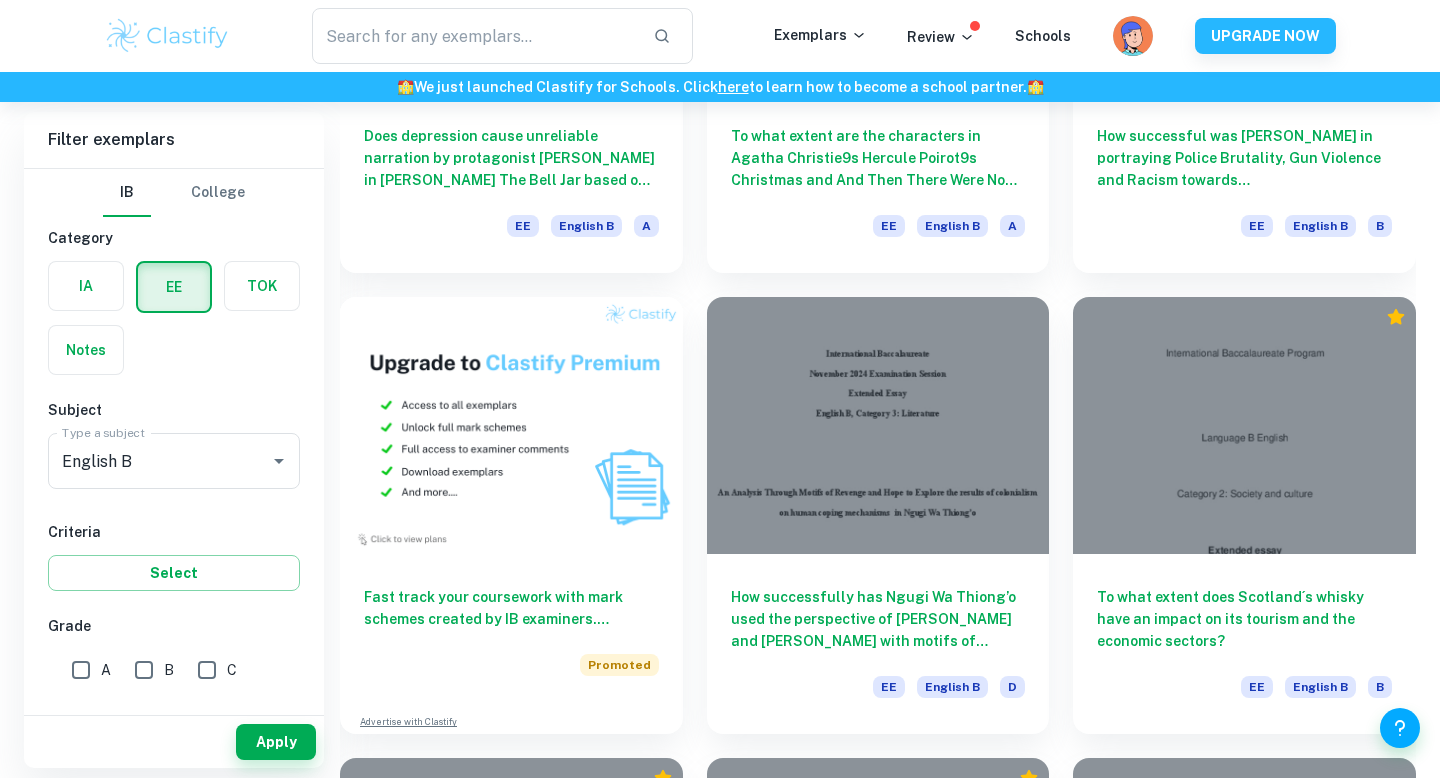 scroll, scrollTop: 899, scrollLeft: 0, axis: vertical 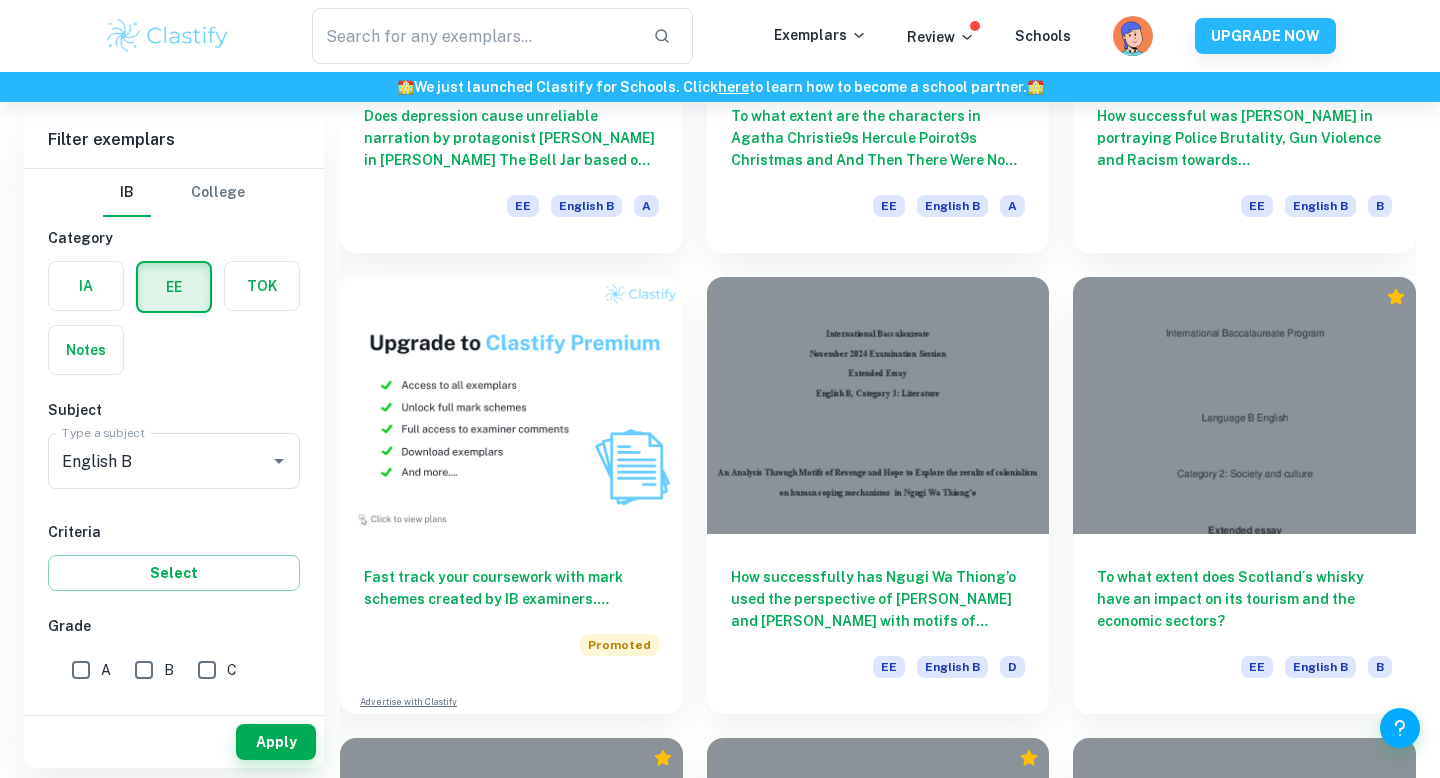 click on "How successfully has Ngugi Wa Thiong’o used the perspective of [PERSON_NAME] and [PERSON_NAME] with motifs of revenge and hope to explore results of colonialism on human coping mechanisms in ‘Weep Not Child’ EE English B D" at bounding box center [866, 483] 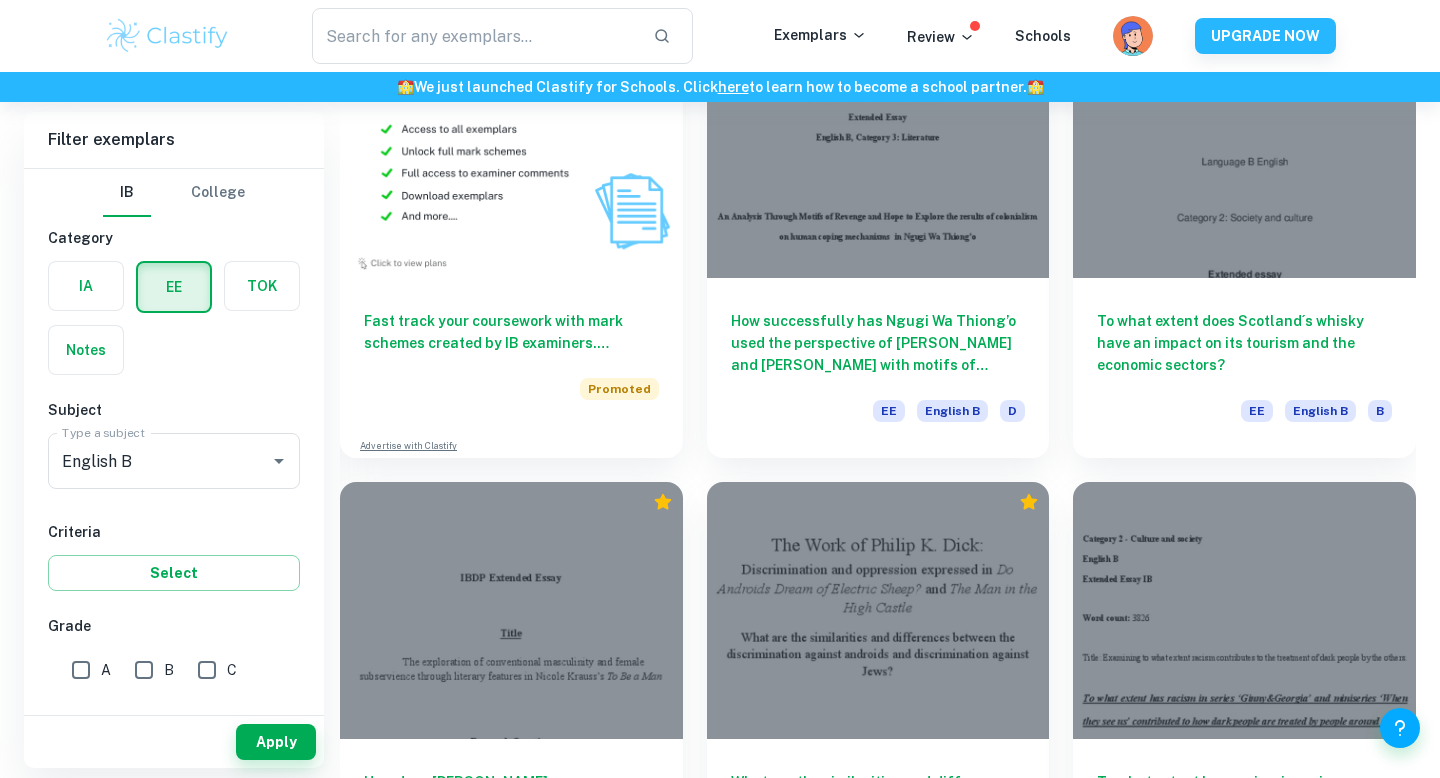 scroll, scrollTop: 1148, scrollLeft: 0, axis: vertical 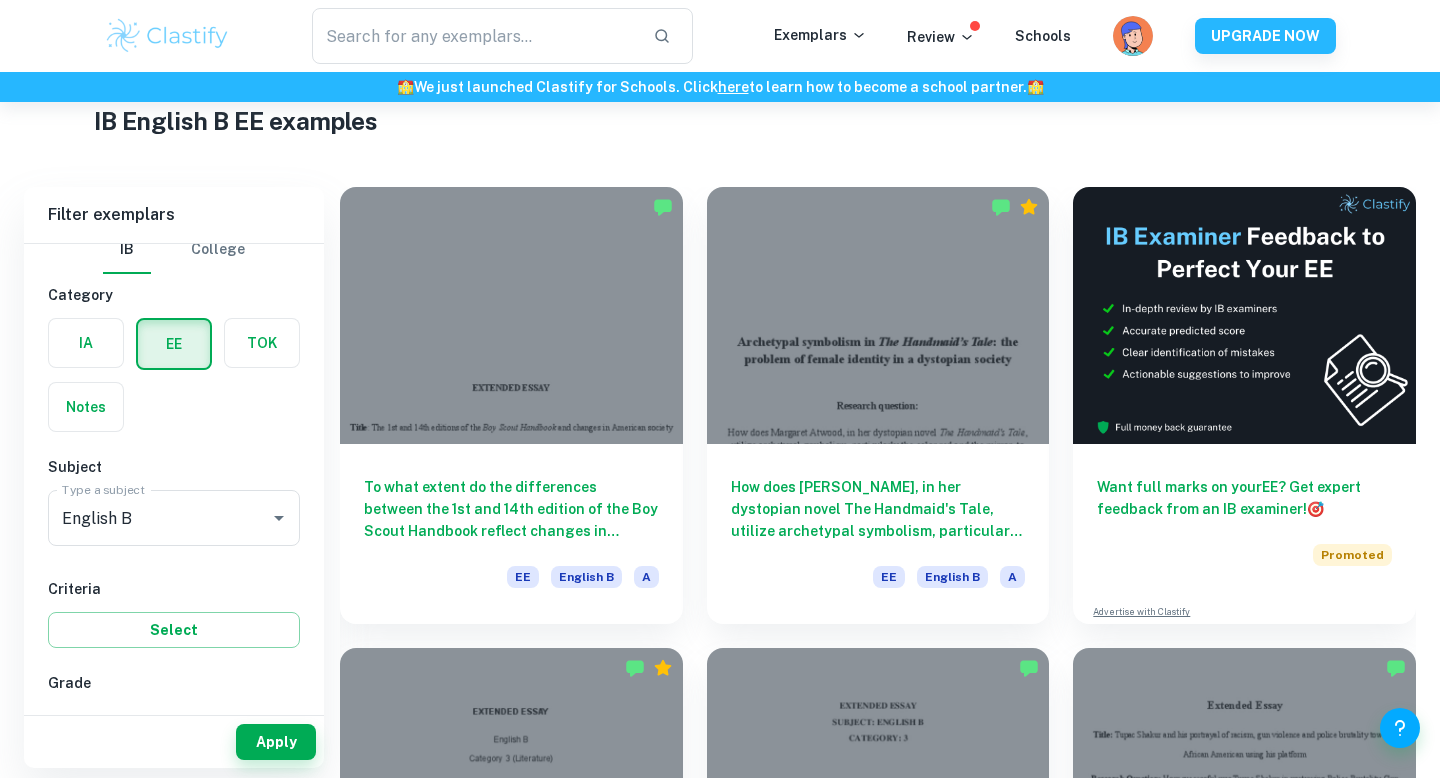 click on "How does [PERSON_NAME], in her dystopian novel The Handmaid's Tale, utilize archetypal symbolism, particularly the color red and the mirror, to illustrate the systematic oppression of [DEMOGRAPHIC_DATA] identity within the totalitarian regime of [PERSON_NAME]? EE English B A" at bounding box center [866, 393] 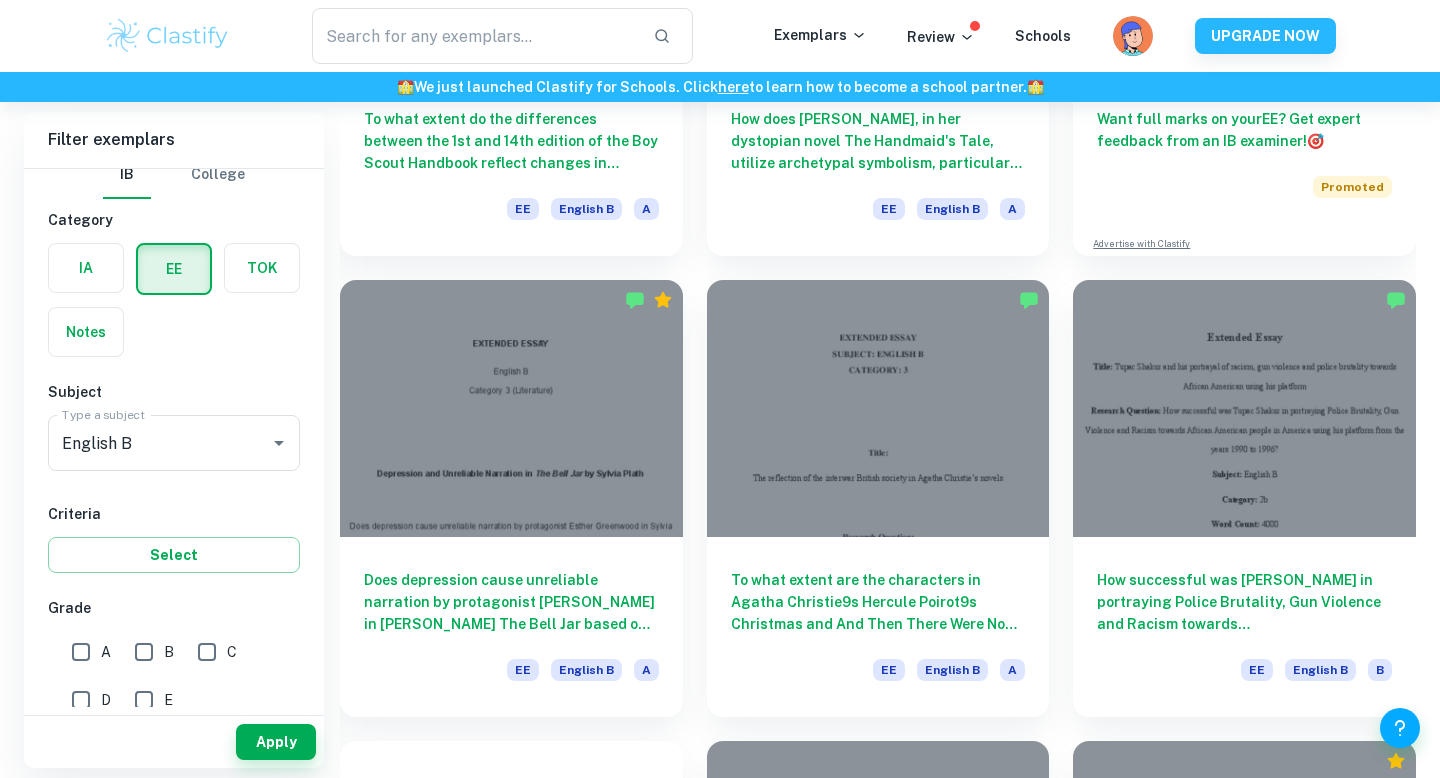scroll, scrollTop: 438, scrollLeft: 0, axis: vertical 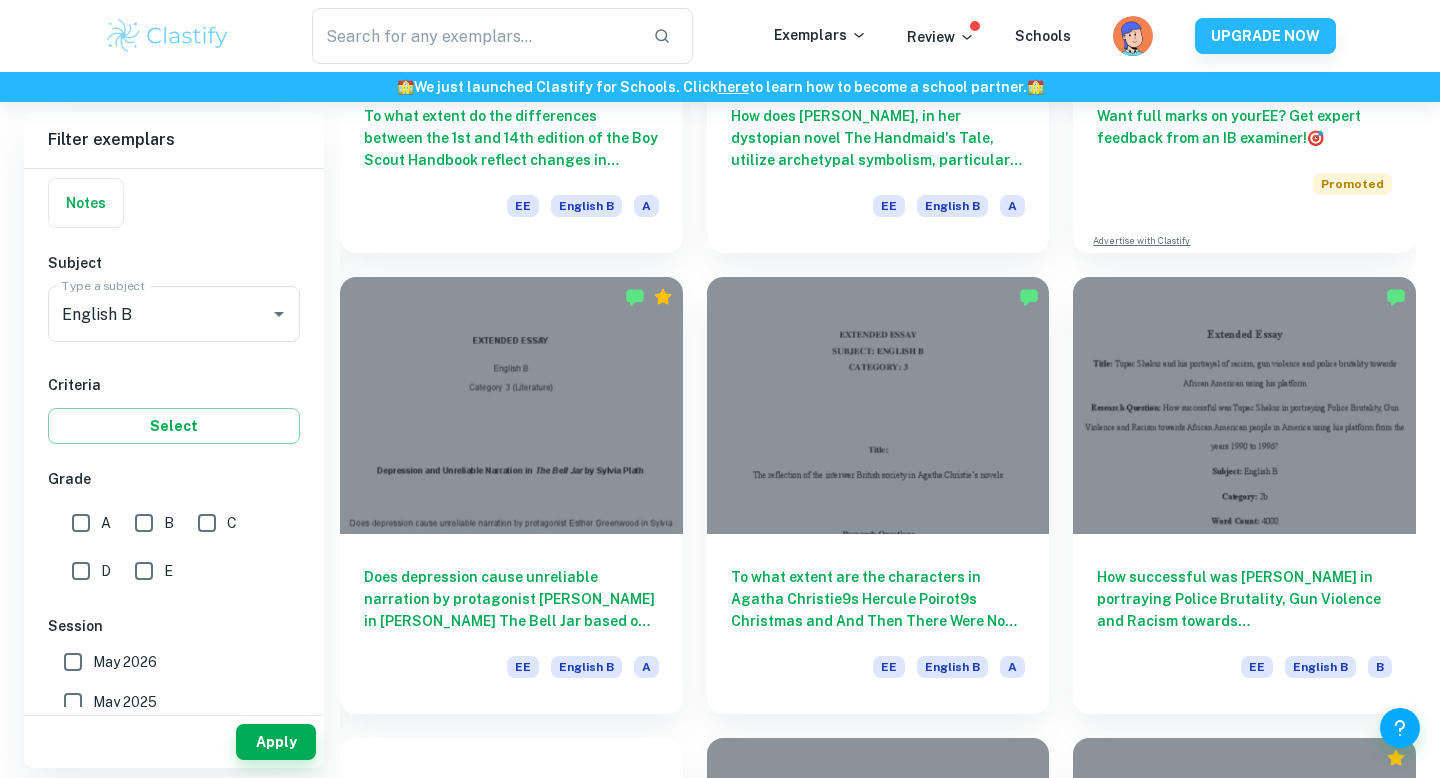 click on "B" at bounding box center [144, 523] 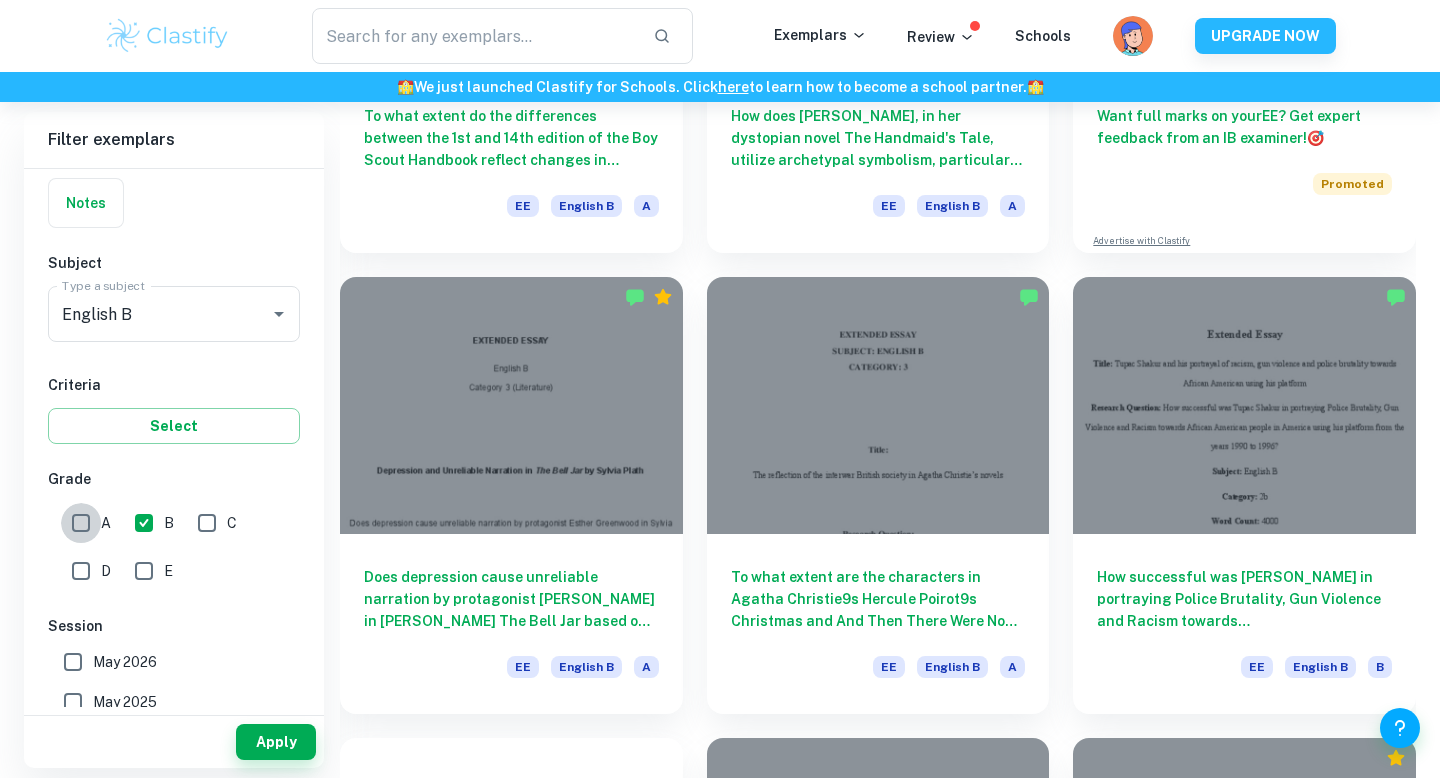 click on "A" at bounding box center (81, 523) 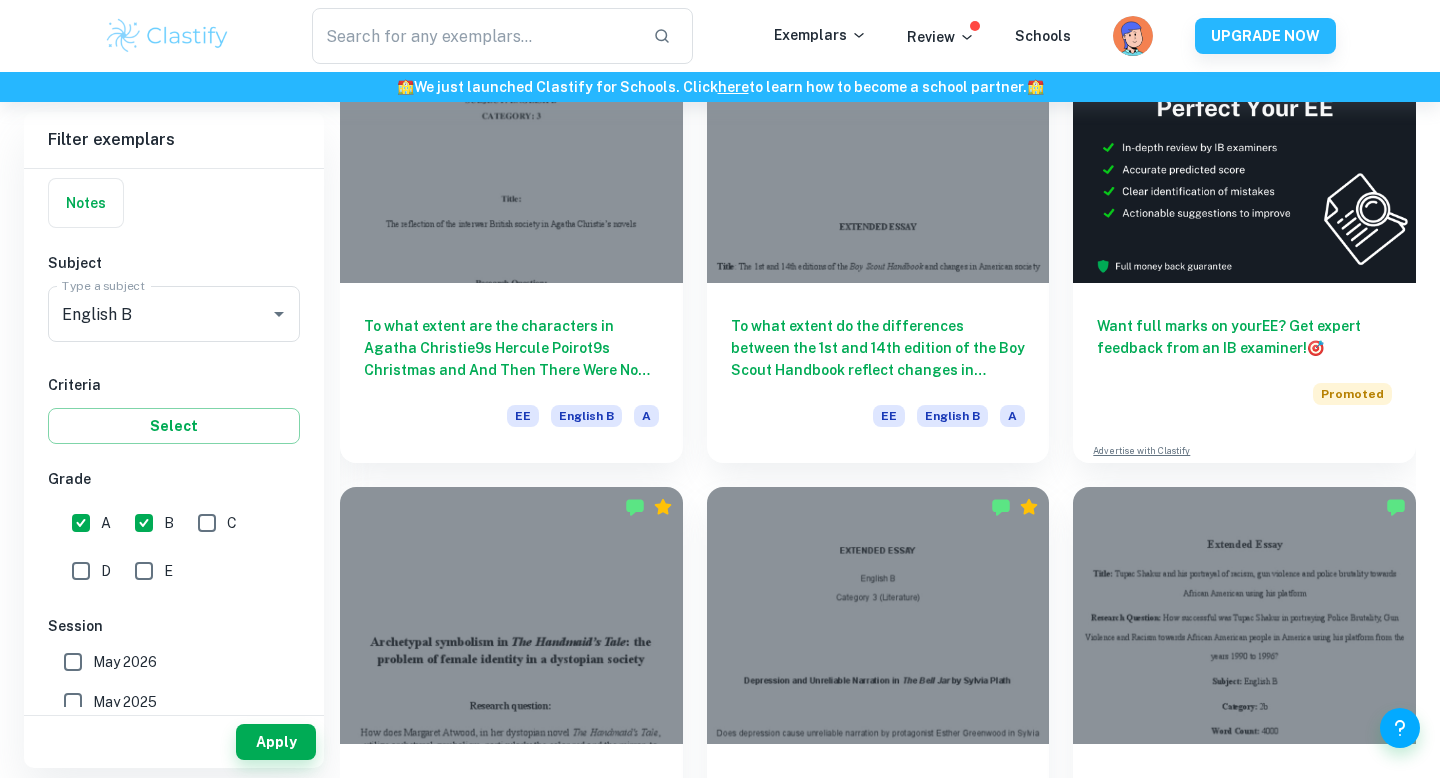 scroll, scrollTop: 264, scrollLeft: 0, axis: vertical 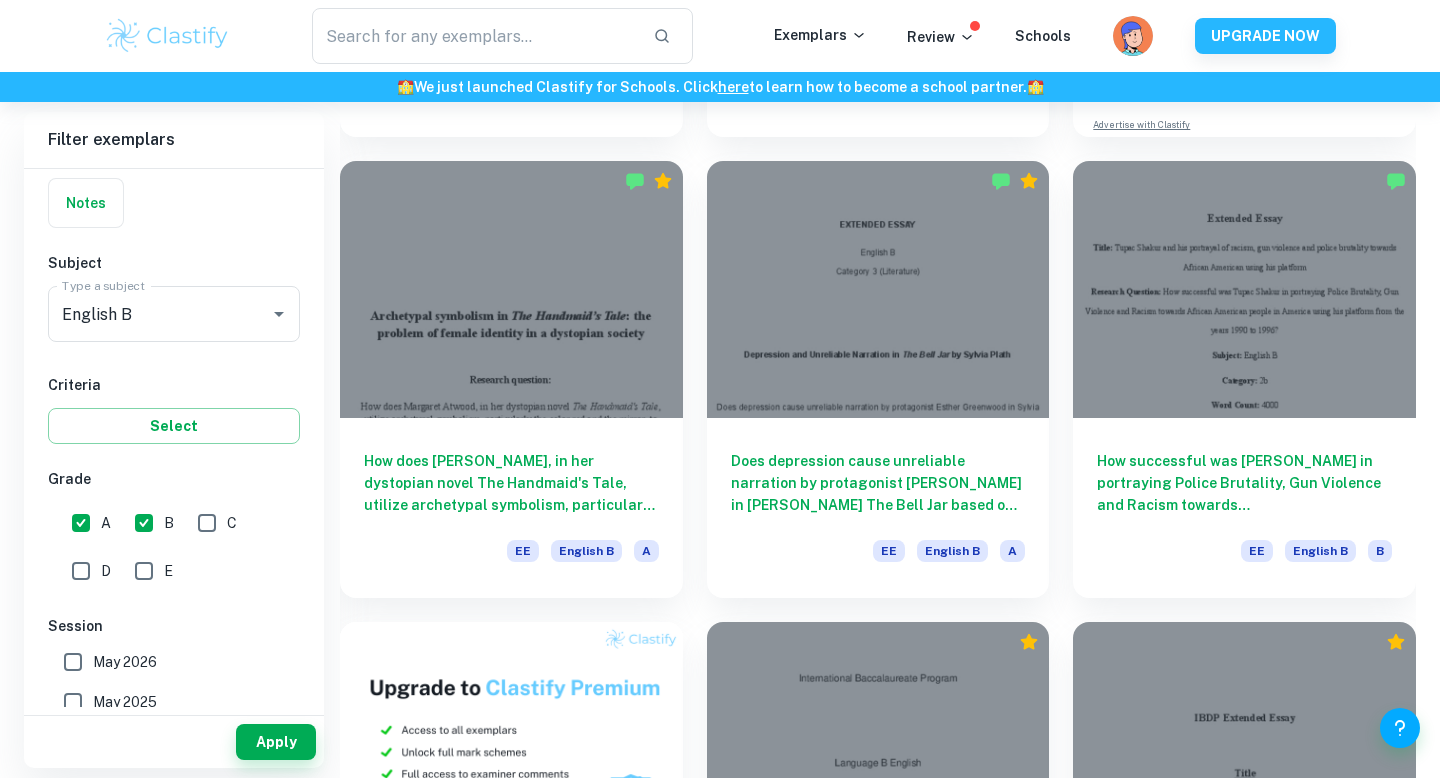 click on "Does depression cause unreliable narration by protagonist Esther Greenwood in Sylvia Plath’s The Bell Jar based on the Cognitive Theory of Depression? EE English B A" at bounding box center (866, 367) 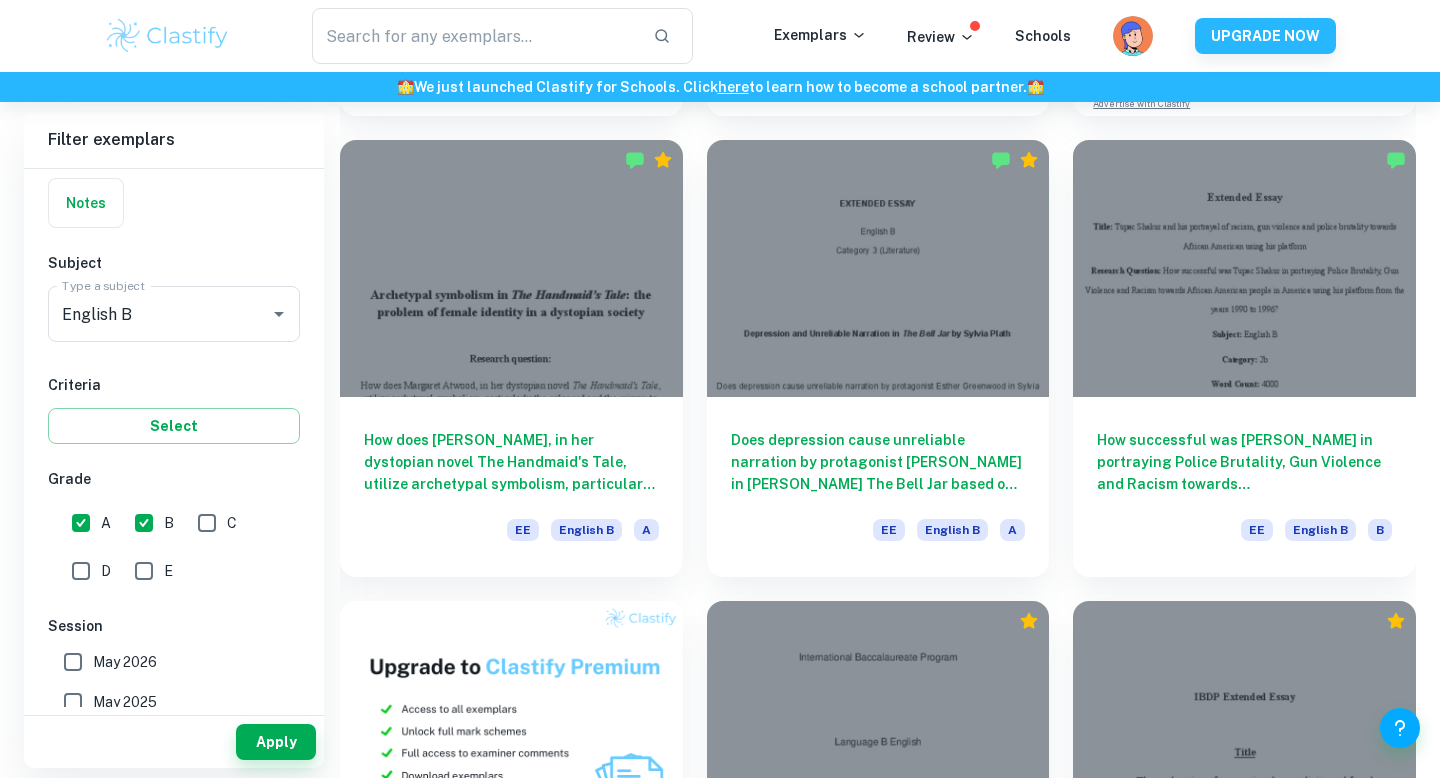 scroll, scrollTop: 577, scrollLeft: 0, axis: vertical 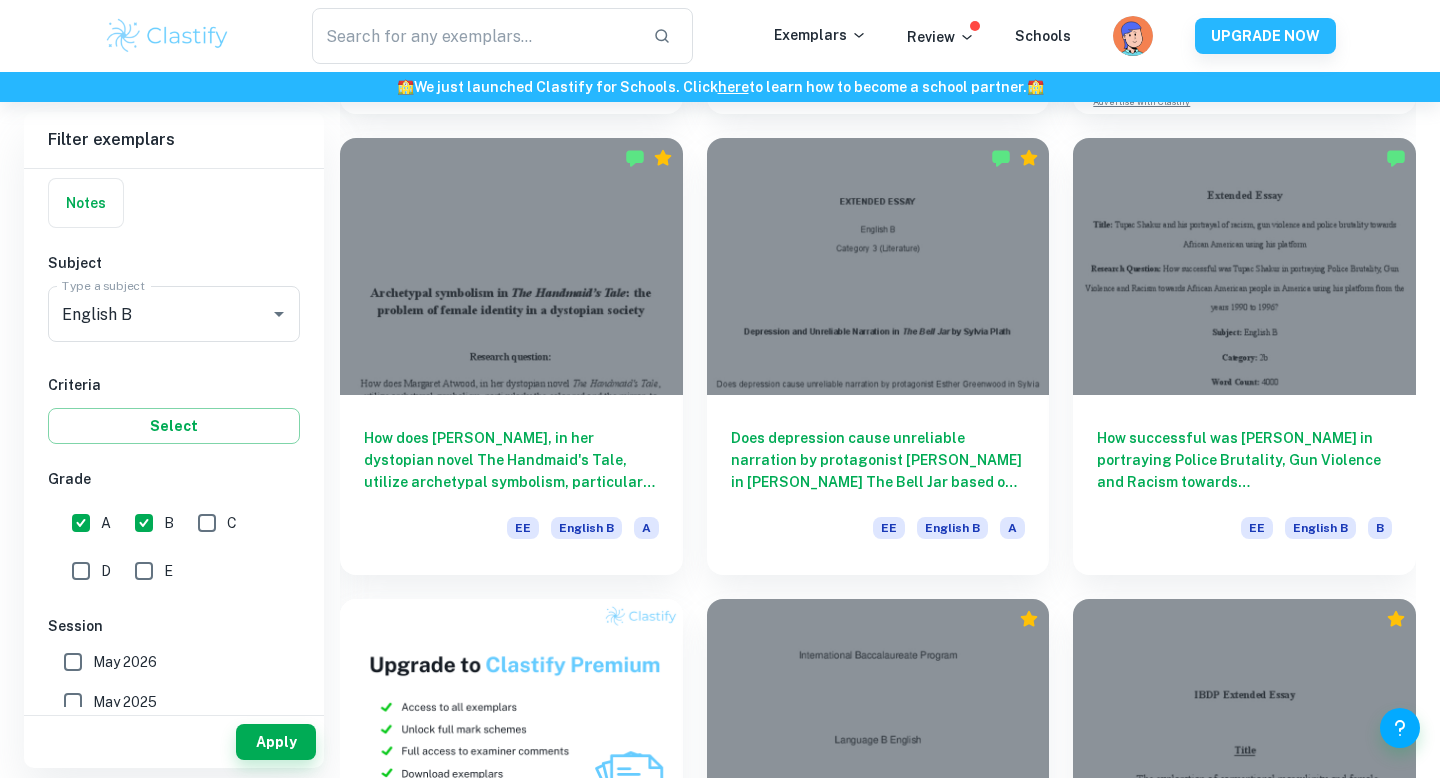 click on "Does depression cause unreliable narration by protagonist Esther Greenwood in Sylvia Plath’s The Bell Jar based on the Cognitive Theory of Depression? EE English B A" at bounding box center (866, 344) 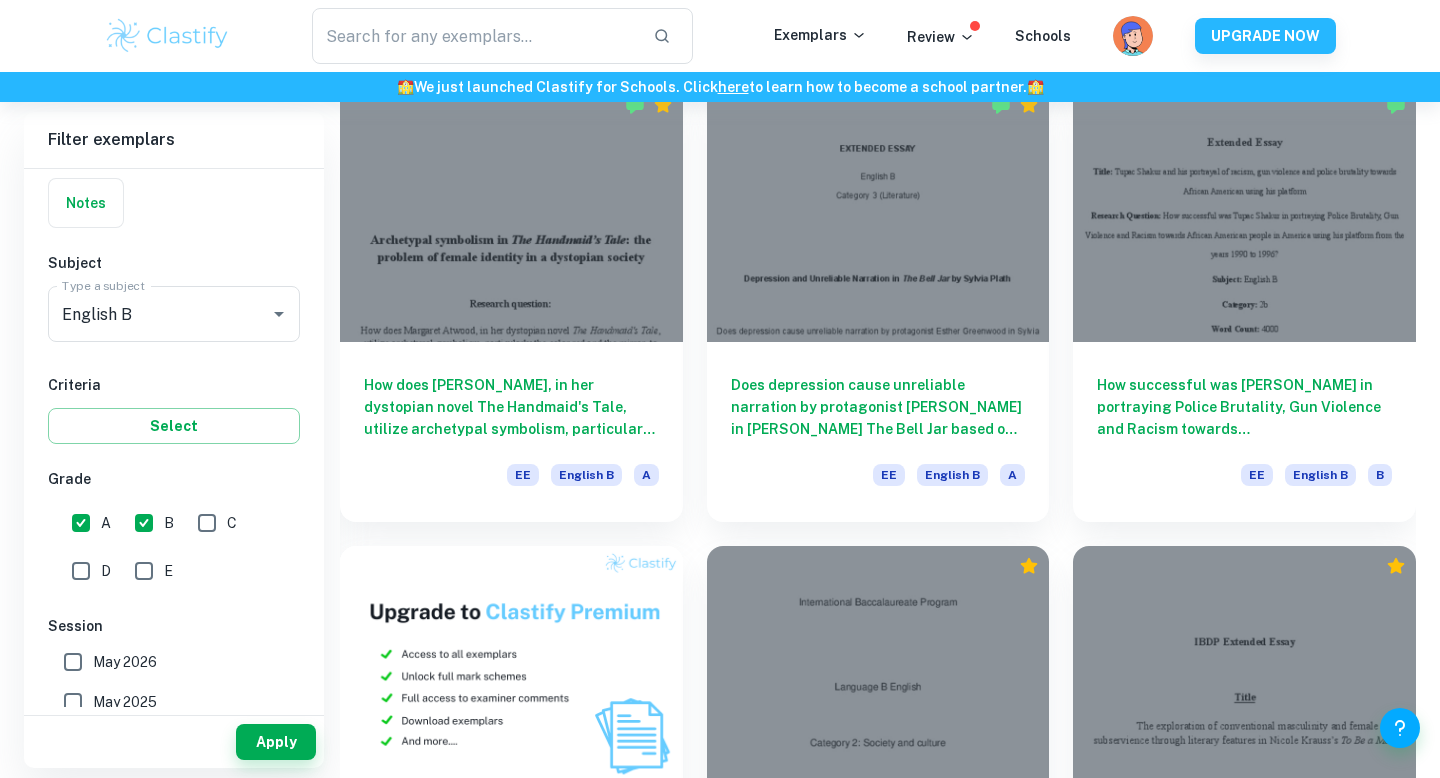 scroll, scrollTop: 679, scrollLeft: 0, axis: vertical 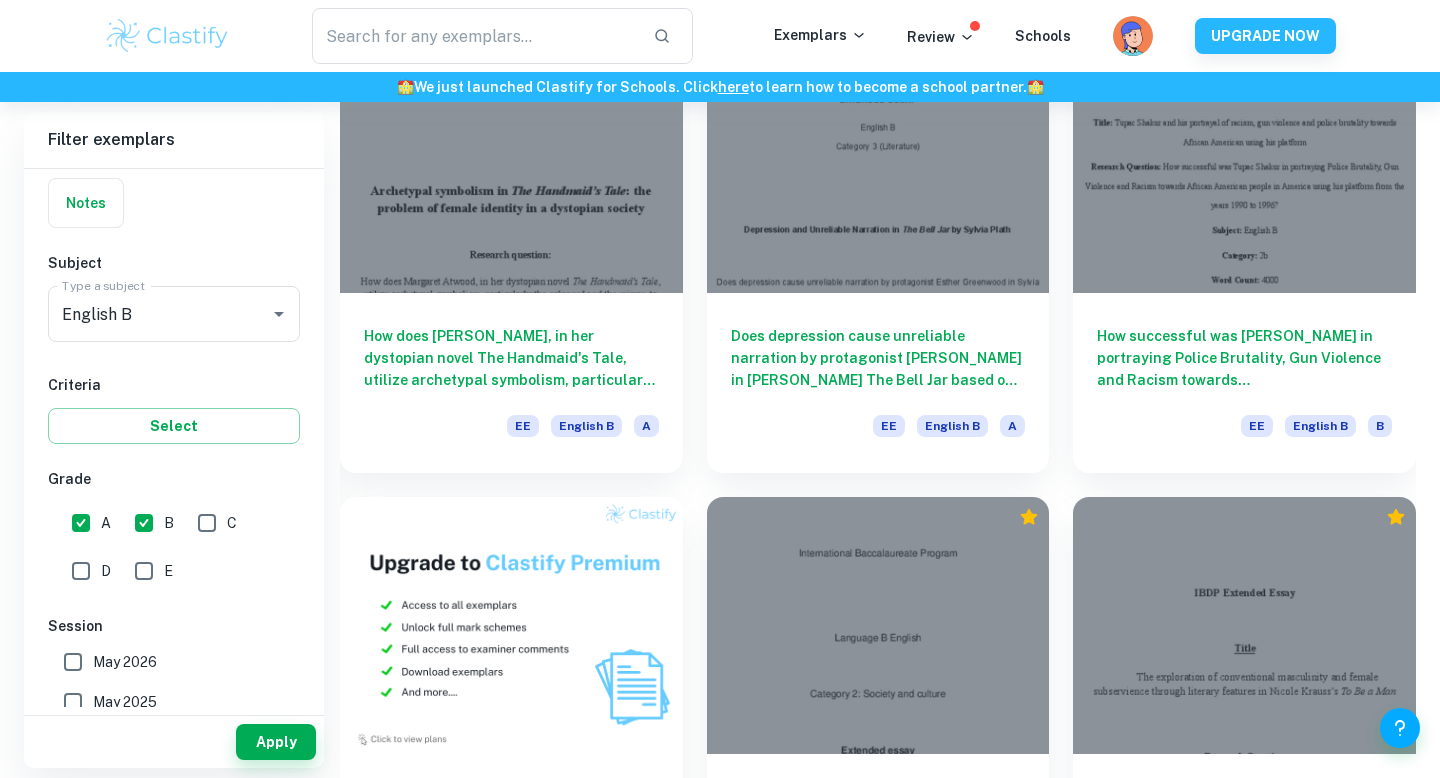 click on "To what extent does Scotland´s whisky have an impact on its tourism  and the economic sectors? EE English B B" at bounding box center [866, 703] 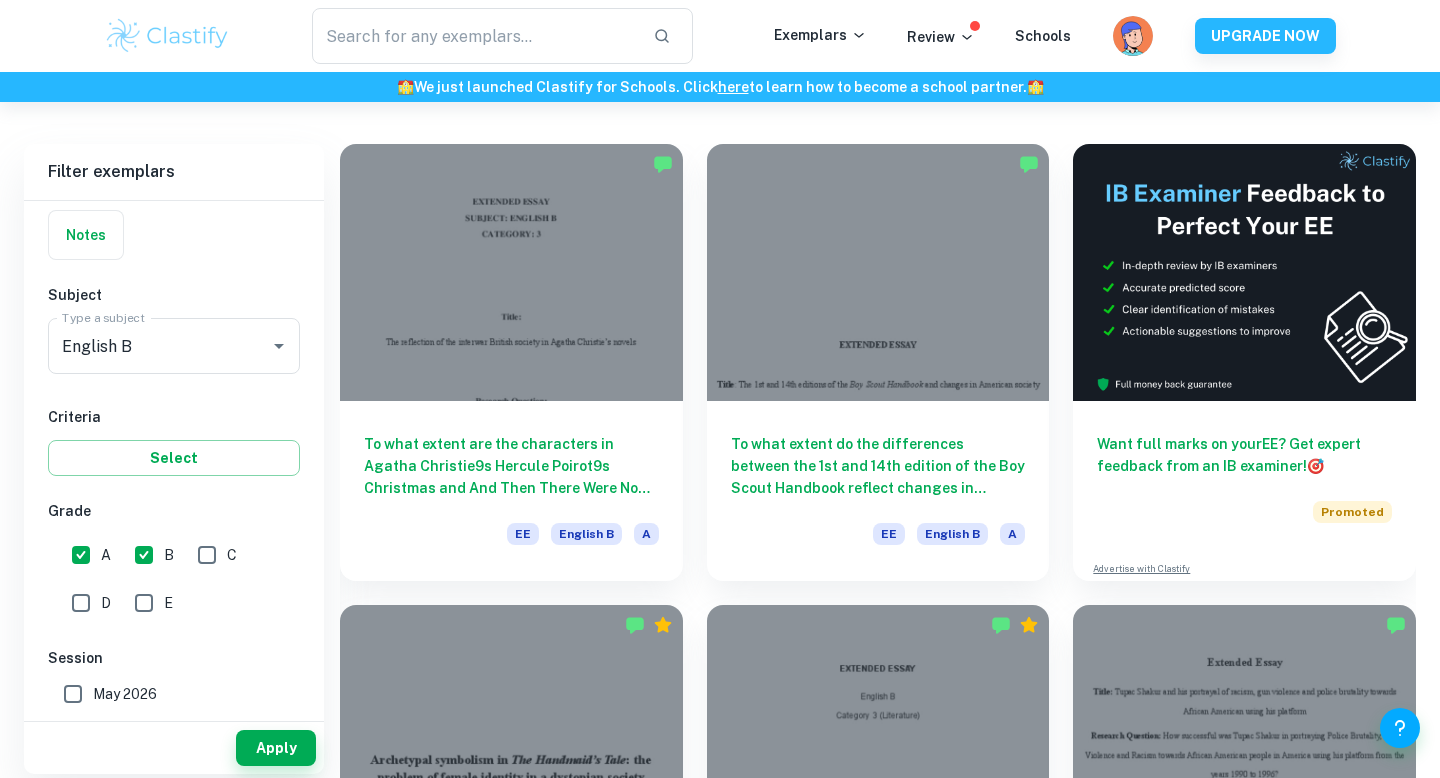 scroll, scrollTop: 0, scrollLeft: 0, axis: both 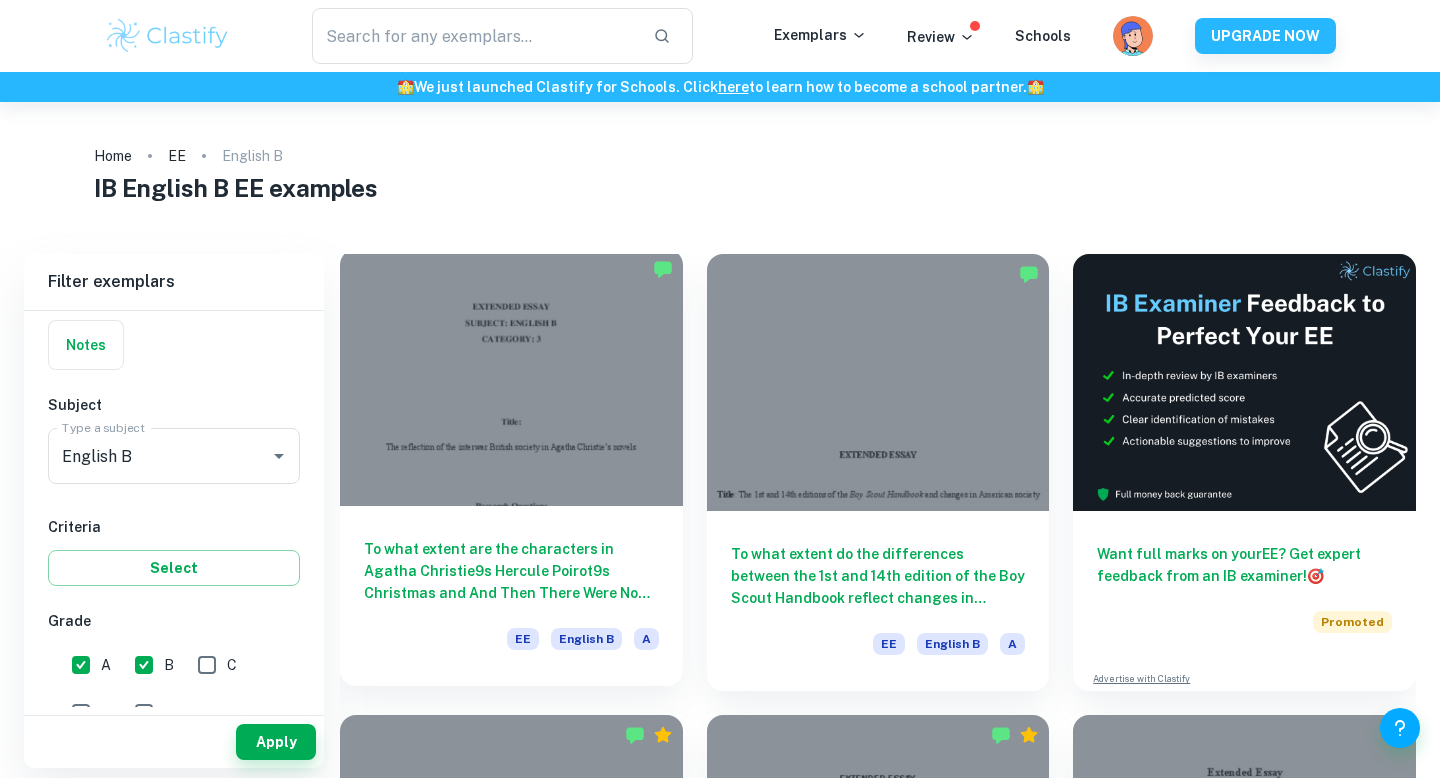 click at bounding box center [511, 377] 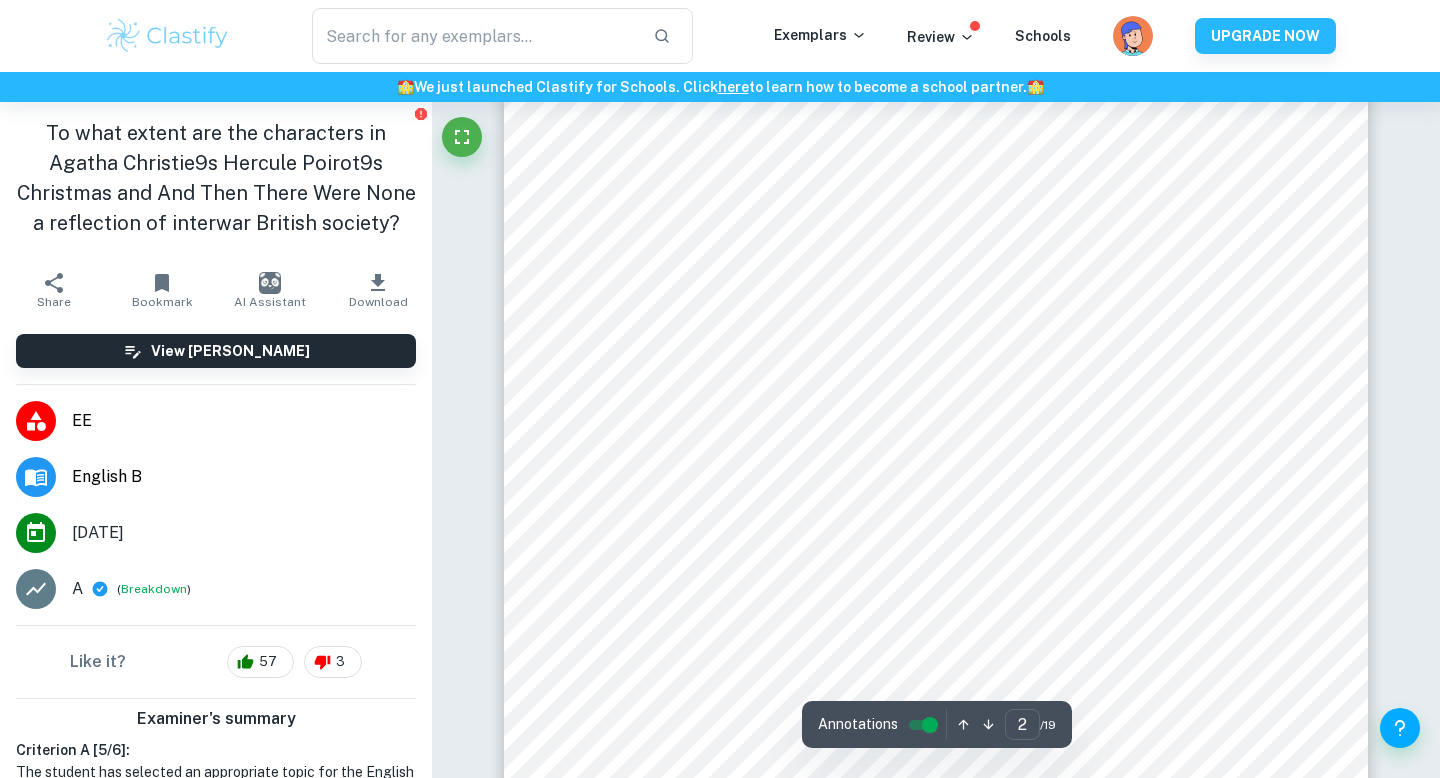 scroll, scrollTop: 1662, scrollLeft: 0, axis: vertical 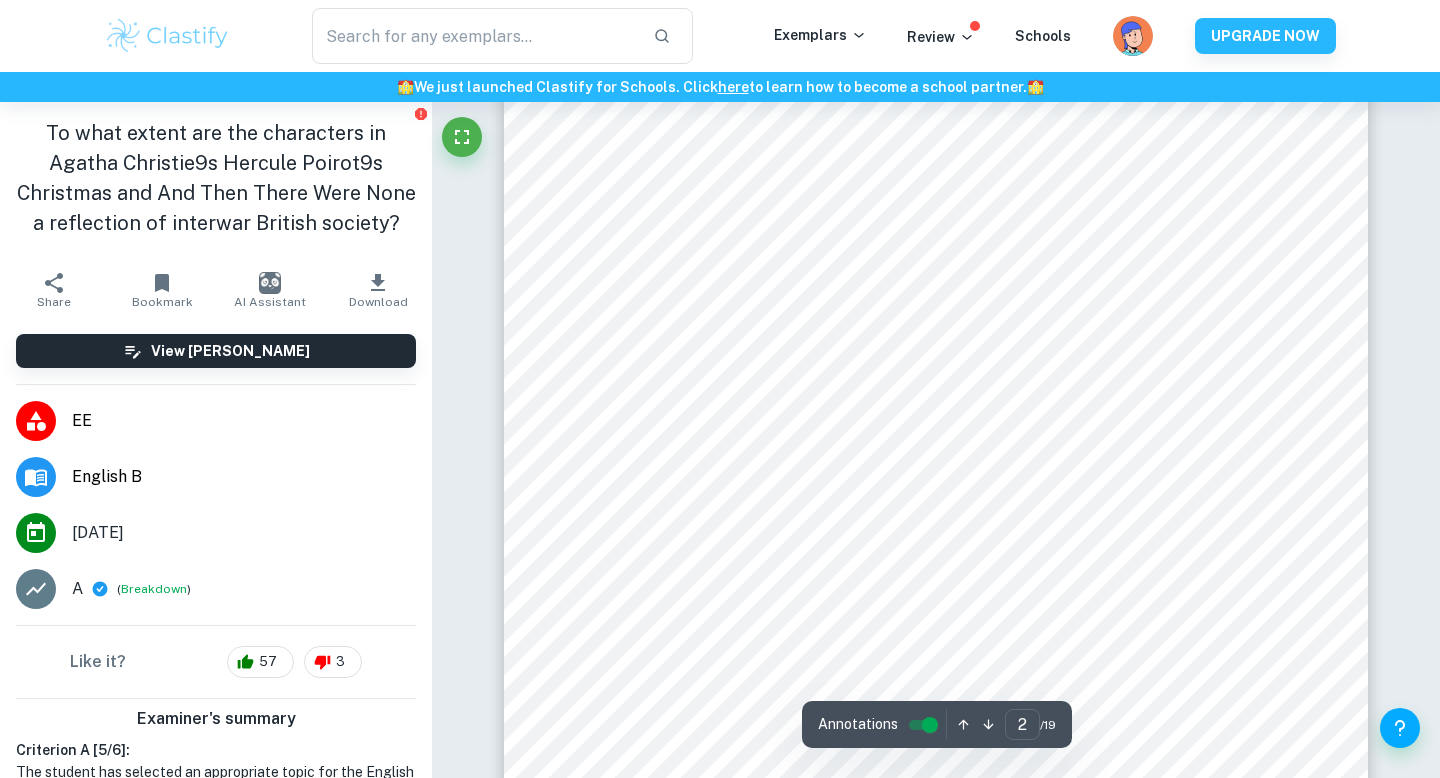 click on "Correct Criterion A :   If the proposed topic is inappropriate for the selected subject of the essay or is based on inappropriate texts/artifacts, no more than four marks can be allocated for criterion A Comment:  The student selected a topic for the English B Extended Essay that focuses on the reflection of interwar British society in Agatha Christie’s novels. The research question guides the exploration of gender roles, social class conflict, and attitudes towards foreigners, which are relevant themes within the chosen texts. The analysis of characters from "And Then There Were None" and "Hercule Poirot's Christmas" examines these societal issues and connects the novels to the historical context. The use of specific examples from the texts supports the investigation of the research question. Correct Criterion B :   If the proposed topic is inappropriate for the selected subject of the essay or is based on inappropriate texts/artifacts, no more than four marks can be allocated for criterion B Comment: :" at bounding box center (936, 10229) 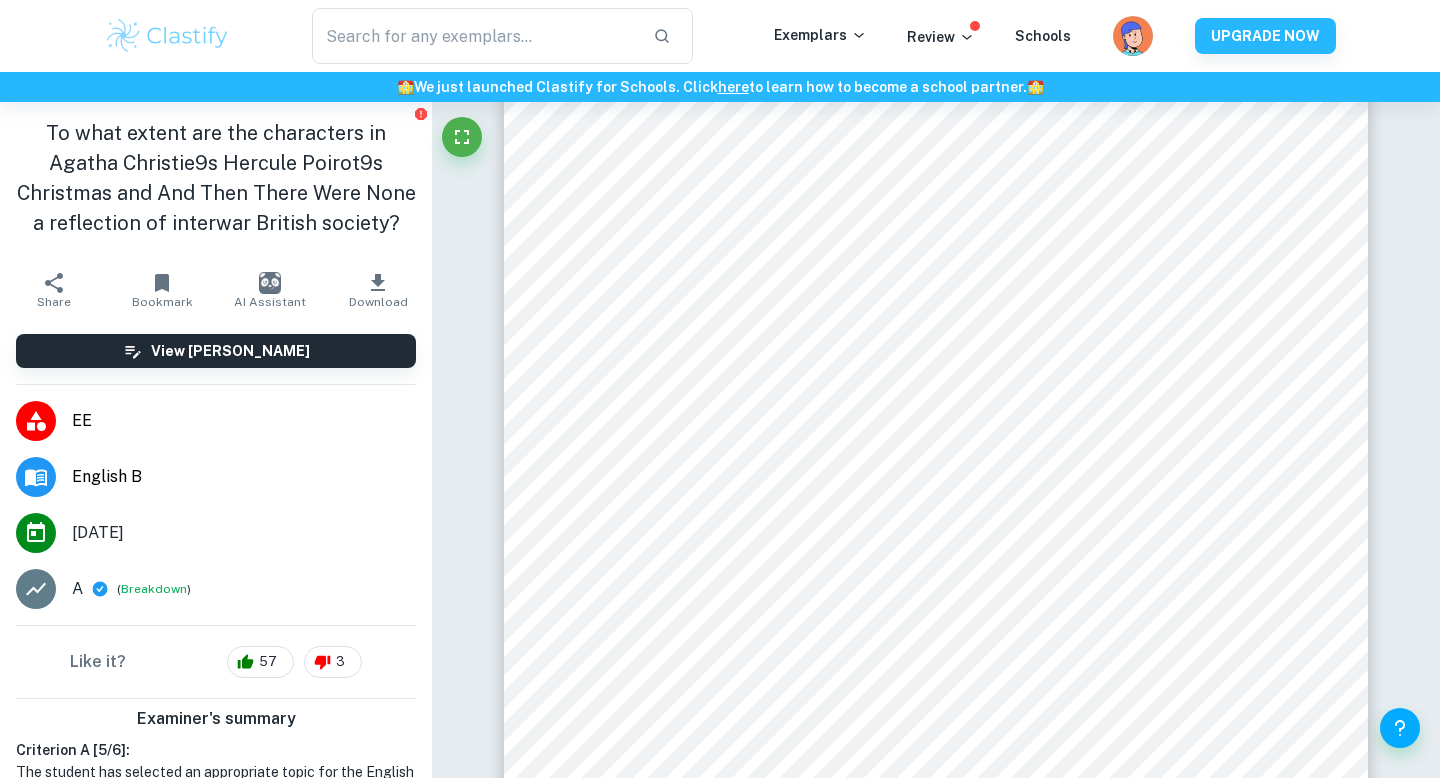click on "Correct Criterion A :   If the proposed topic is inappropriate for the selected subject of the essay or is based on inappropriate texts/artifacts, no more than four marks can be allocated for criterion A Comment:  The student selected a topic for the English B Extended Essay that focuses on the reflection of interwar British society in Agatha Christie’s novels. The research question guides the exploration of gender roles, social class conflict, and attitudes towards foreigners, which are relevant themes within the chosen texts. The analysis of characters from "And Then There Were None" and "Hercule Poirot's Christmas" examines these societal issues and connects the novels to the historical context. The use of specific examples from the texts supports the investigation of the research question. Correct Criterion B :   If the proposed topic is inappropriate for the selected subject of the essay or is based on inappropriate texts/artifacts, no more than four marks can be allocated for criterion B Comment: :" at bounding box center (936, 10229) 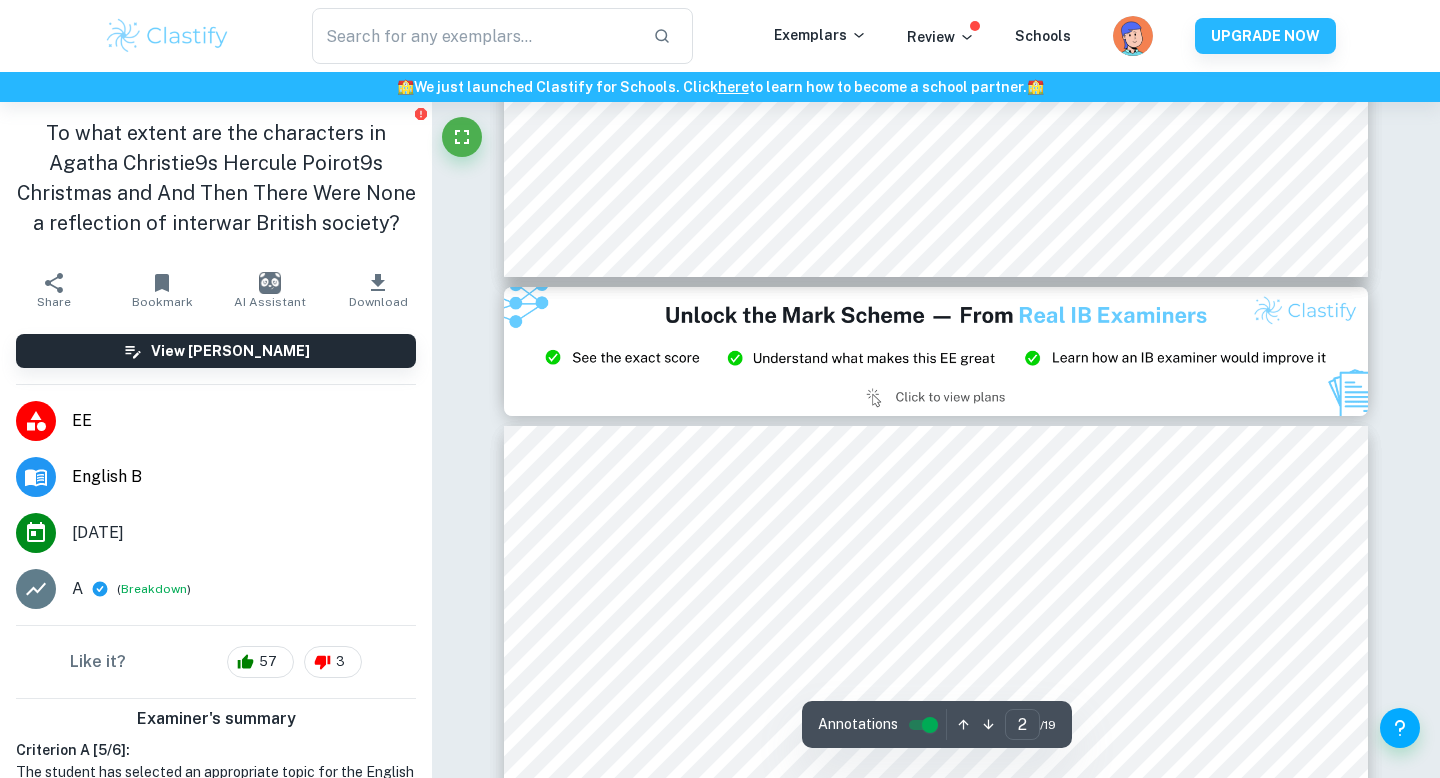 type on "3" 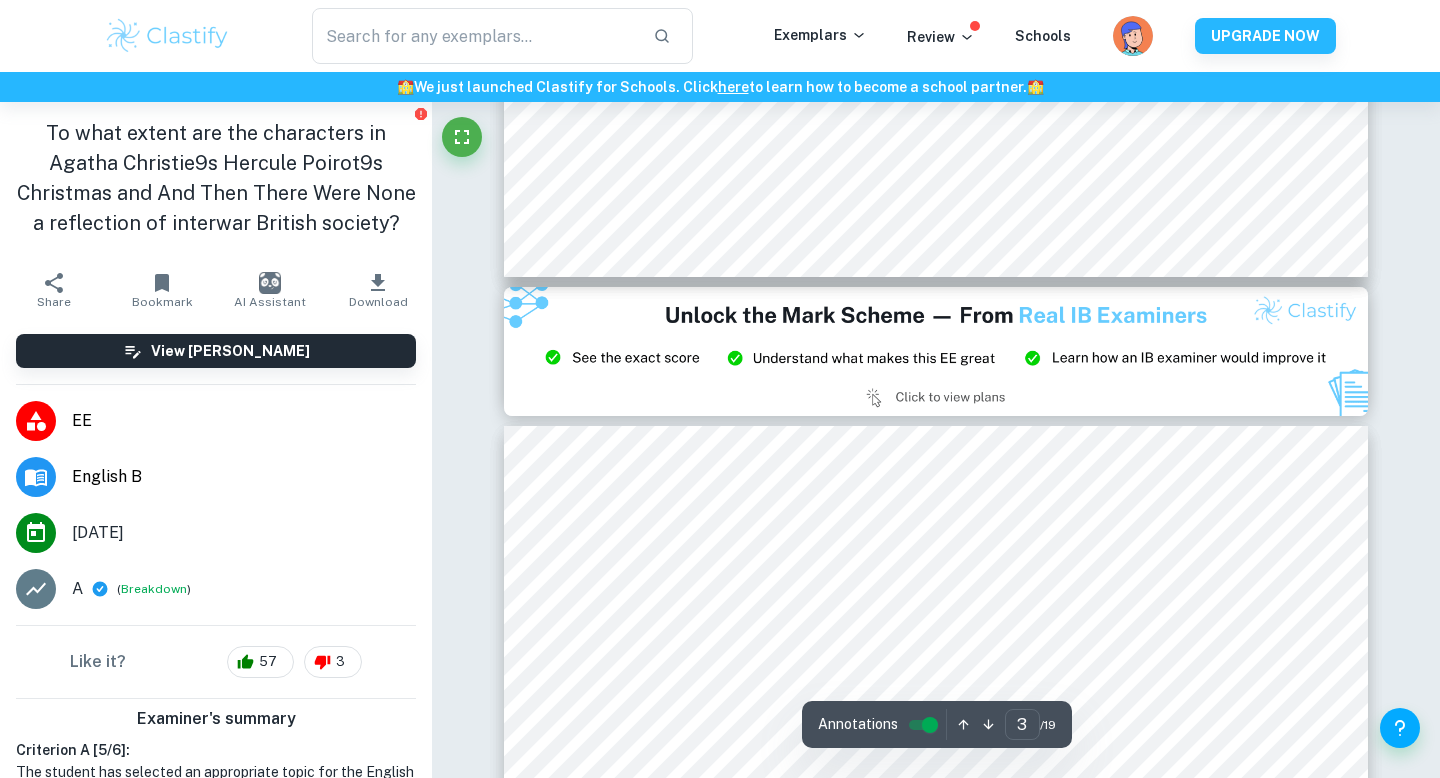 scroll, scrollTop: 2814, scrollLeft: 0, axis: vertical 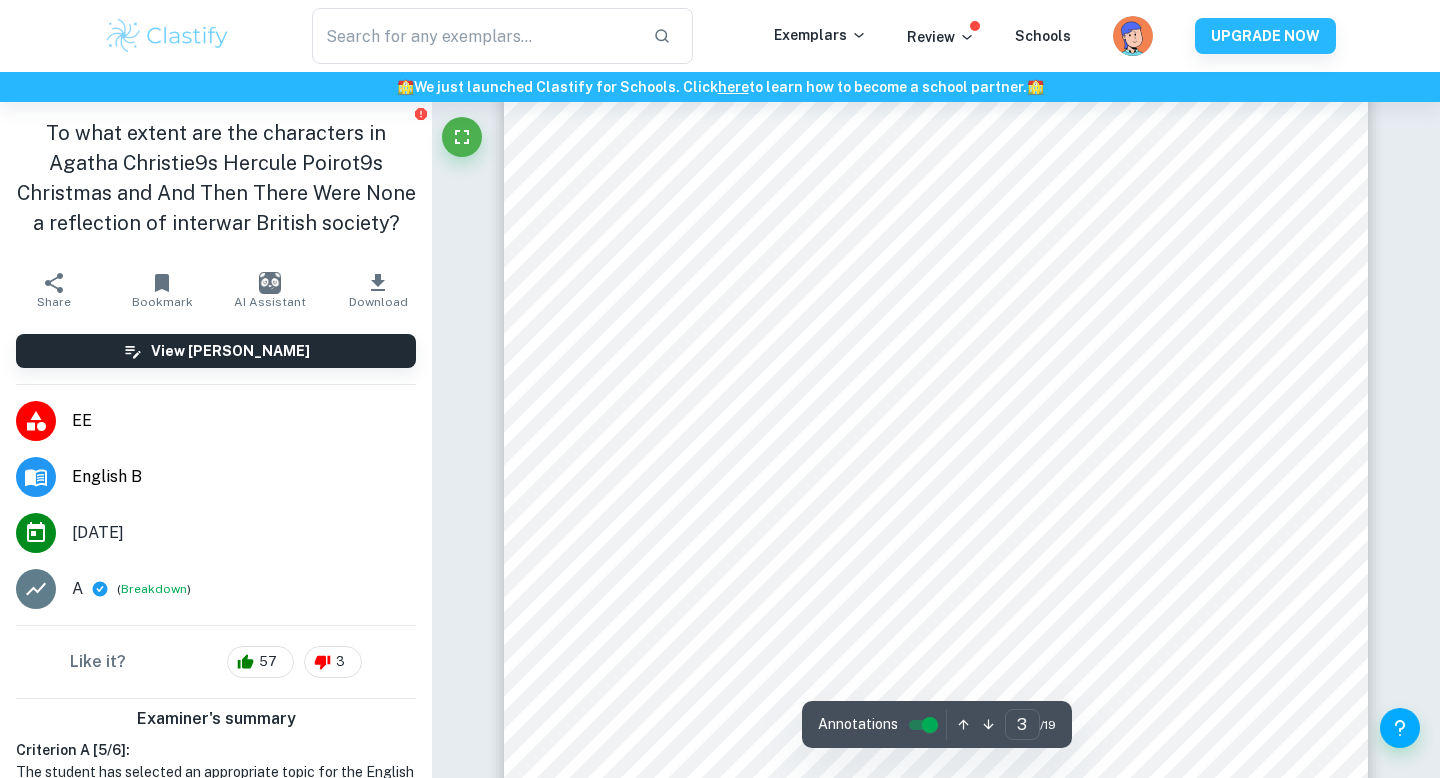 click on "Correct Criterion A :   If the proposed topic is inappropriate for the selected subject of the essay or is based on inappropriate texts/artifacts, no more than four marks can be allocated for criterion A Comment:  The student selected a topic for the English B Extended Essay that focuses on the reflection of interwar British society in Agatha Christie’s novels. The research question guides the exploration of gender roles, social class conflict, and attitudes towards foreigners, which are relevant themes within the chosen texts. The analysis of characters from "And Then There Were None" and "Hercule Poirot's Christmas" examines these societal issues and connects the novels to the historical context. The use of specific examples from the texts supports the investigation of the research question. Correct Criterion B :   If the proposed topic is inappropriate for the selected subject of the essay or is based on inappropriate texts/artifacts, no more than four marks can be allocated for criterion B Comment: :" at bounding box center (936, 9146) 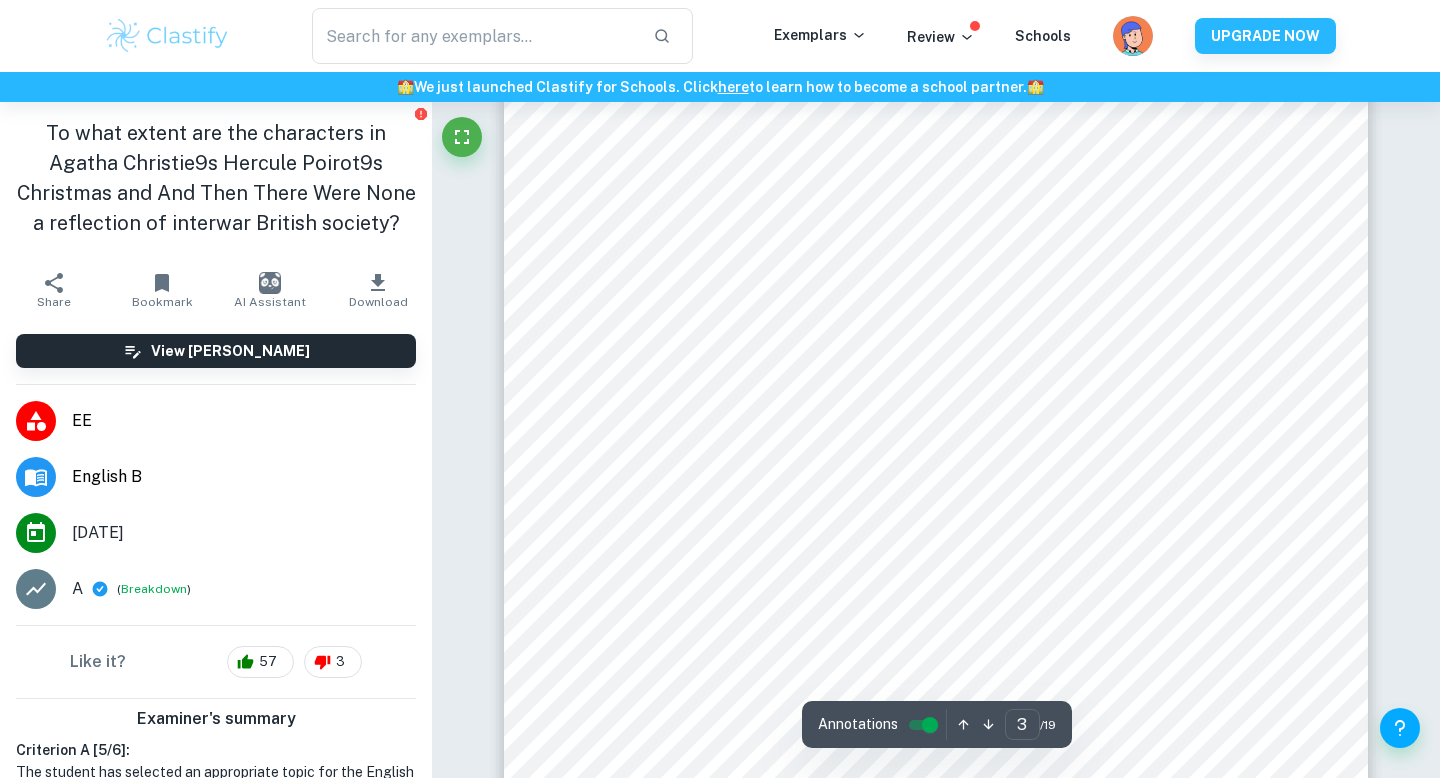 scroll, scrollTop: 2971, scrollLeft: 0, axis: vertical 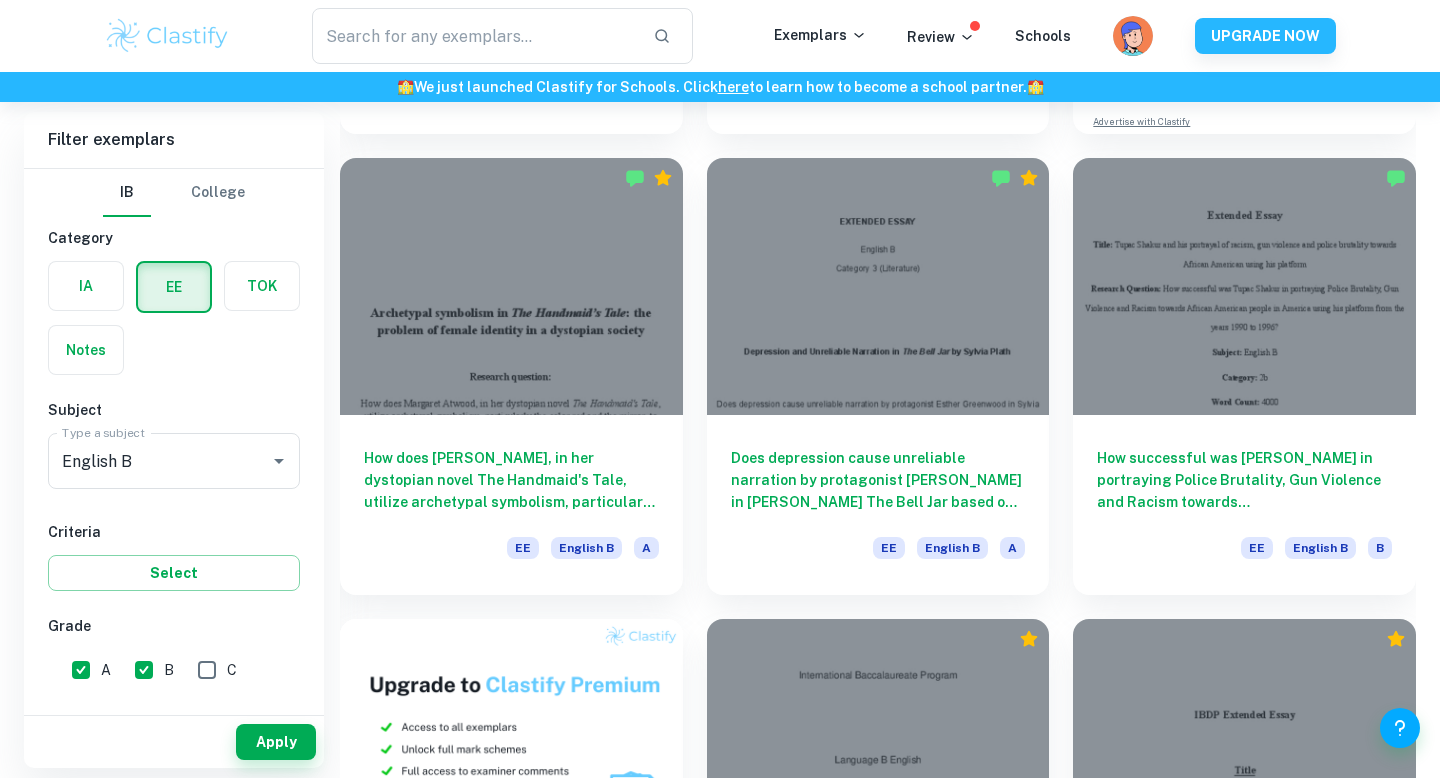 click on "Does depression cause unreliable narration by protagonist Esther Greenwood in Sylvia Plath’s The Bell Jar based on the Cognitive Theory of Depression? EE English B A" at bounding box center [866, 364] 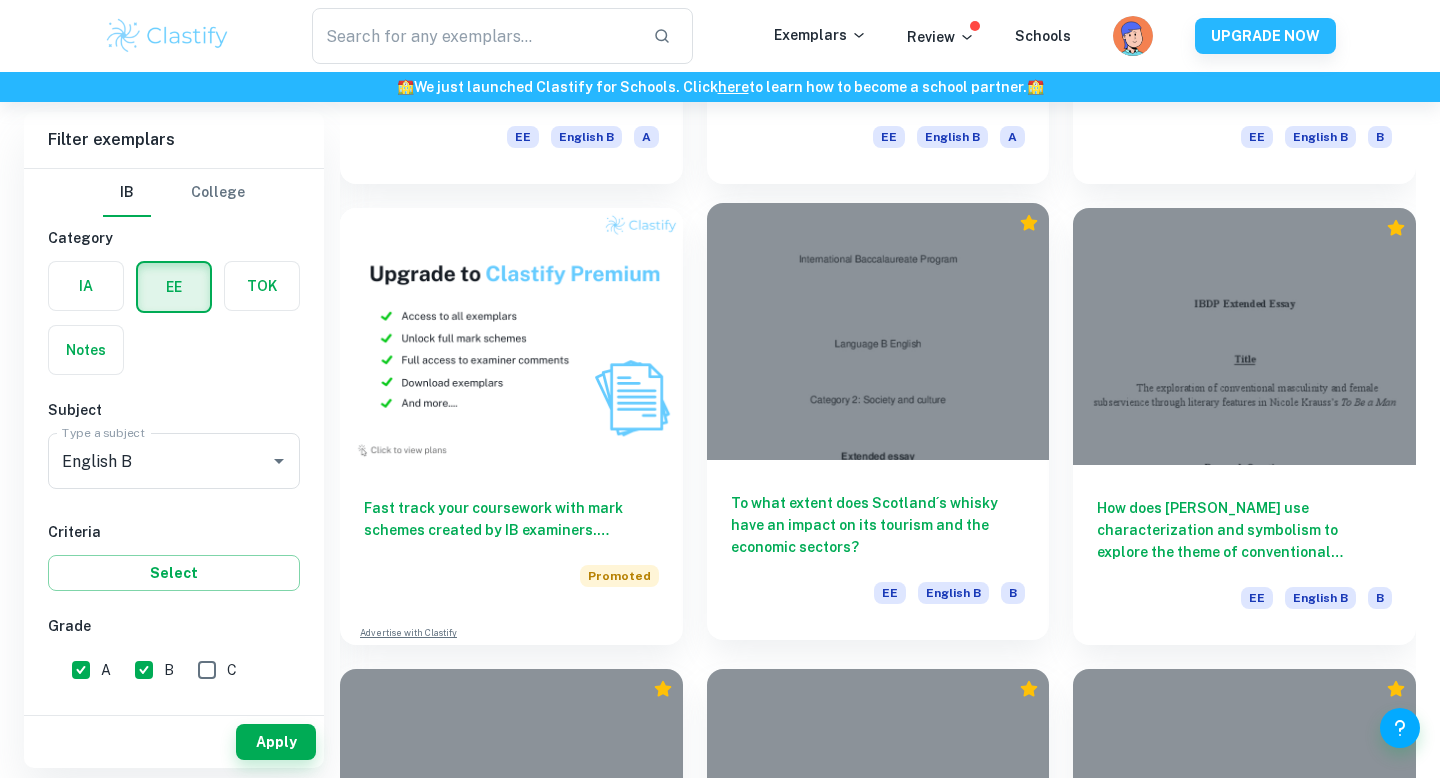 scroll, scrollTop: 979, scrollLeft: 0, axis: vertical 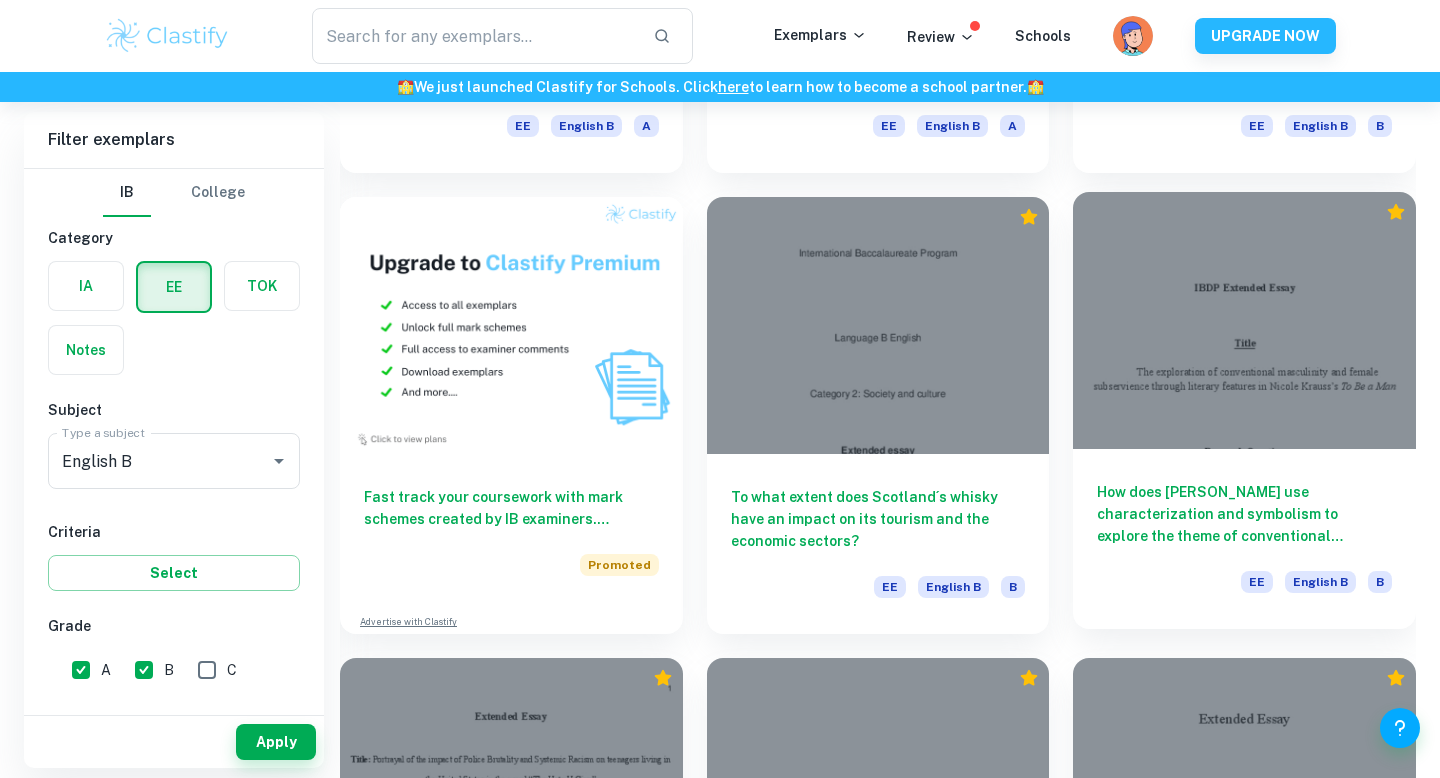 click at bounding box center [1244, 320] 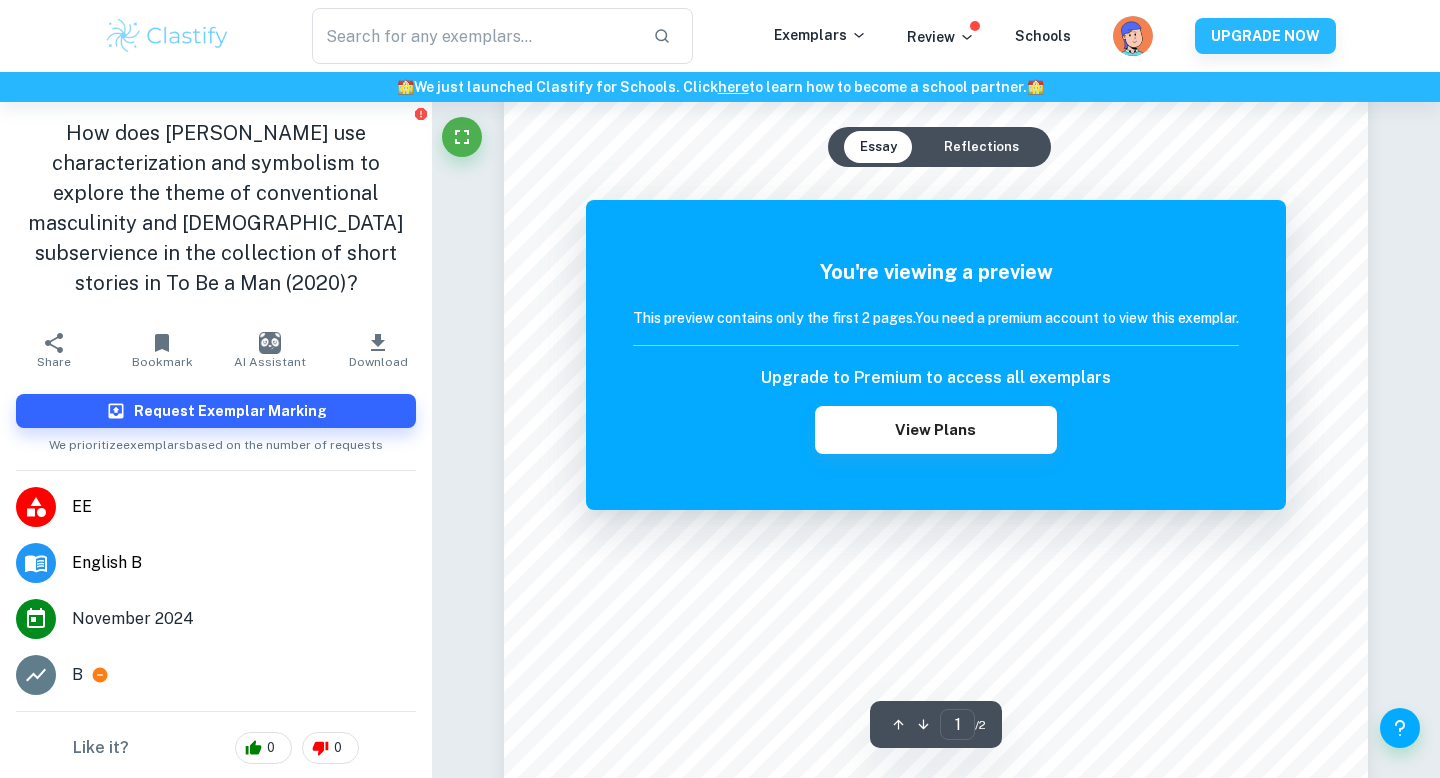 scroll, scrollTop: 403, scrollLeft: 0, axis: vertical 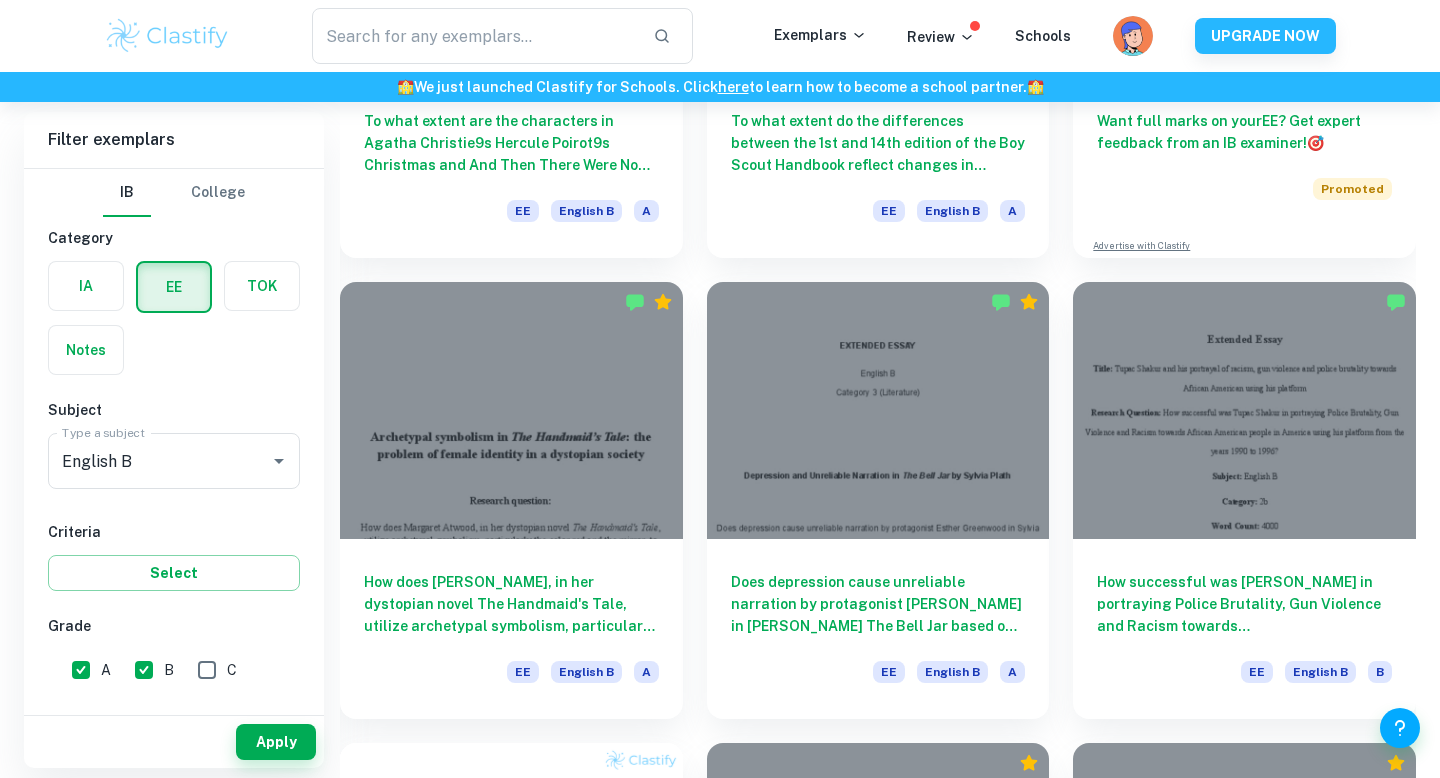 click on "Does depression cause unreliable narration by protagonist Esther Greenwood in Sylvia Plath’s The Bell Jar based on the Cognitive Theory of Depression? EE English B A" at bounding box center (866, 488) 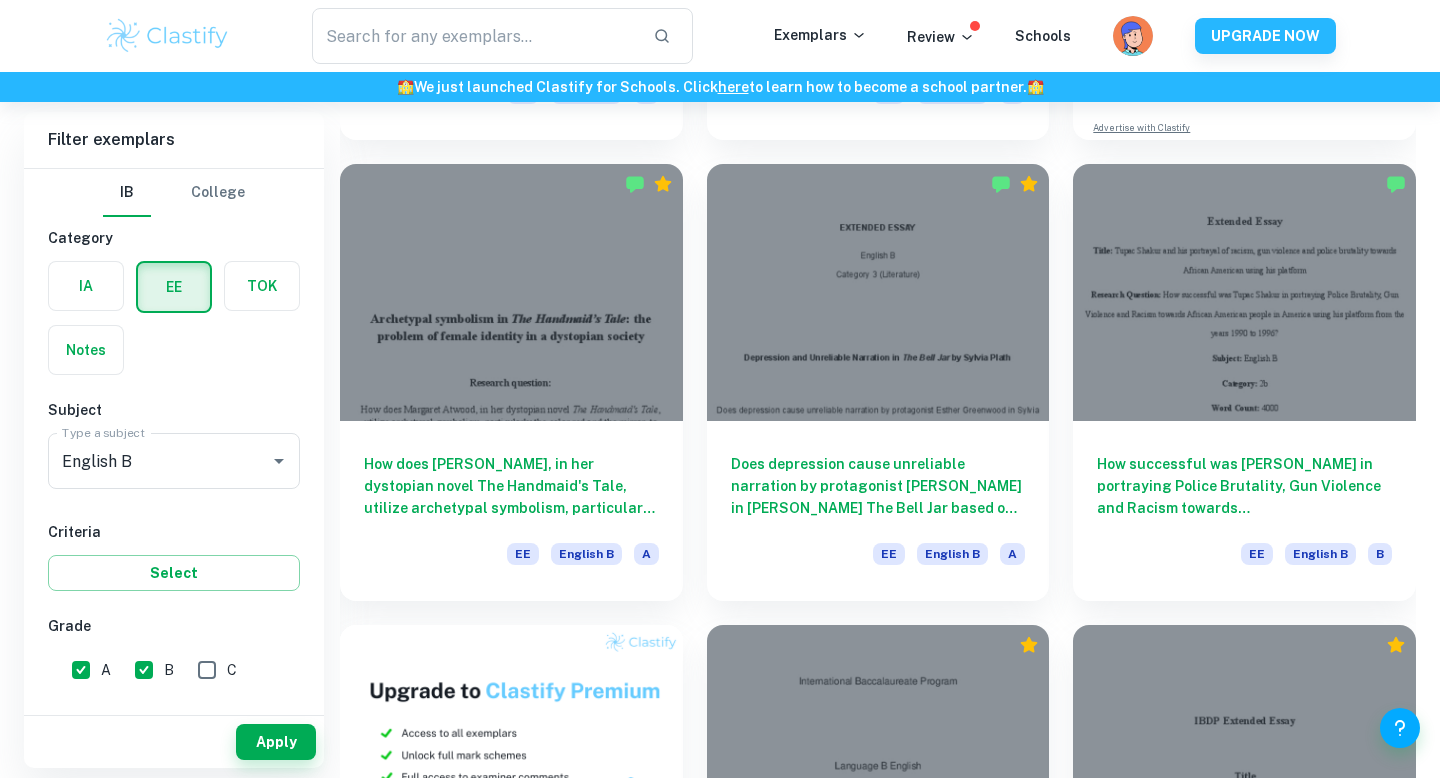 scroll, scrollTop: 643, scrollLeft: 0, axis: vertical 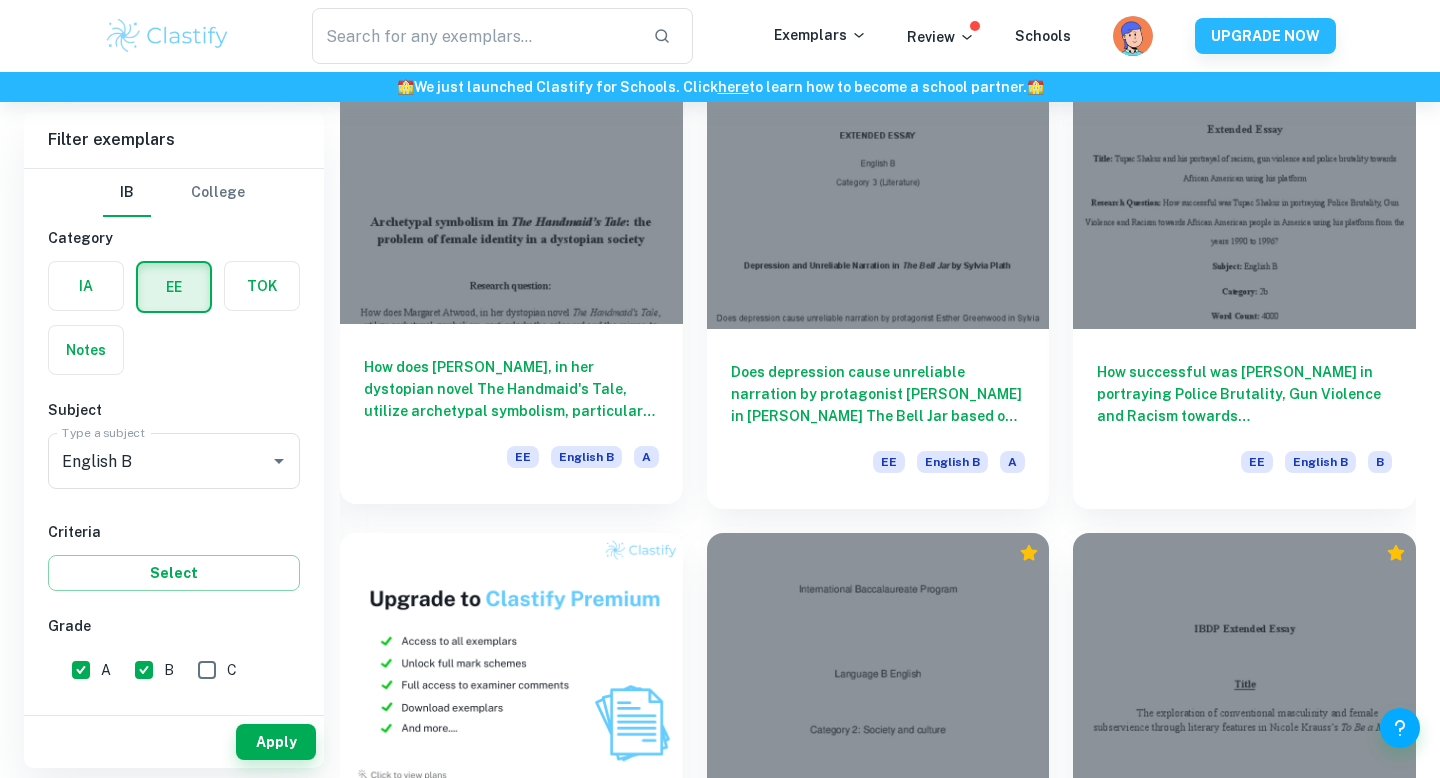 click at bounding box center [511, 195] 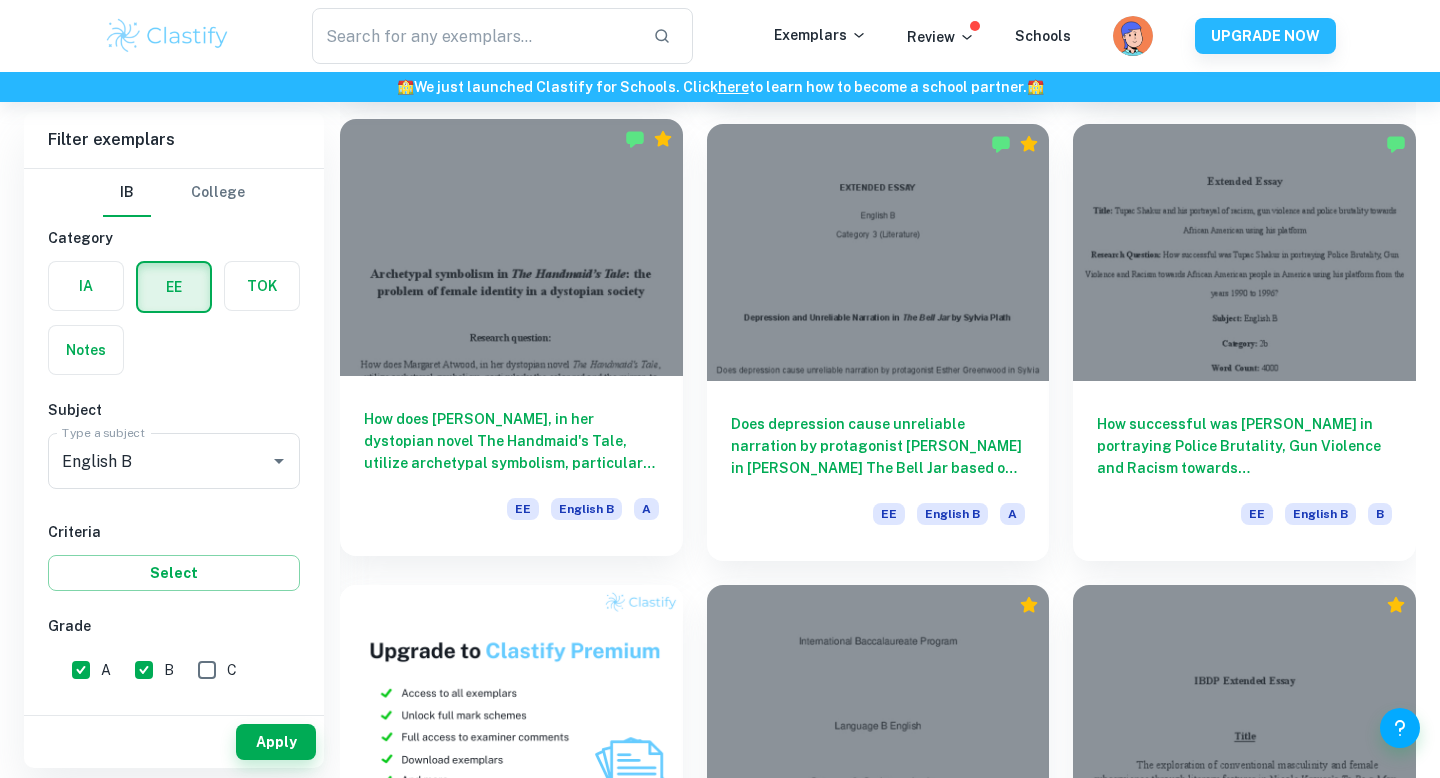 scroll, scrollTop: 594, scrollLeft: 0, axis: vertical 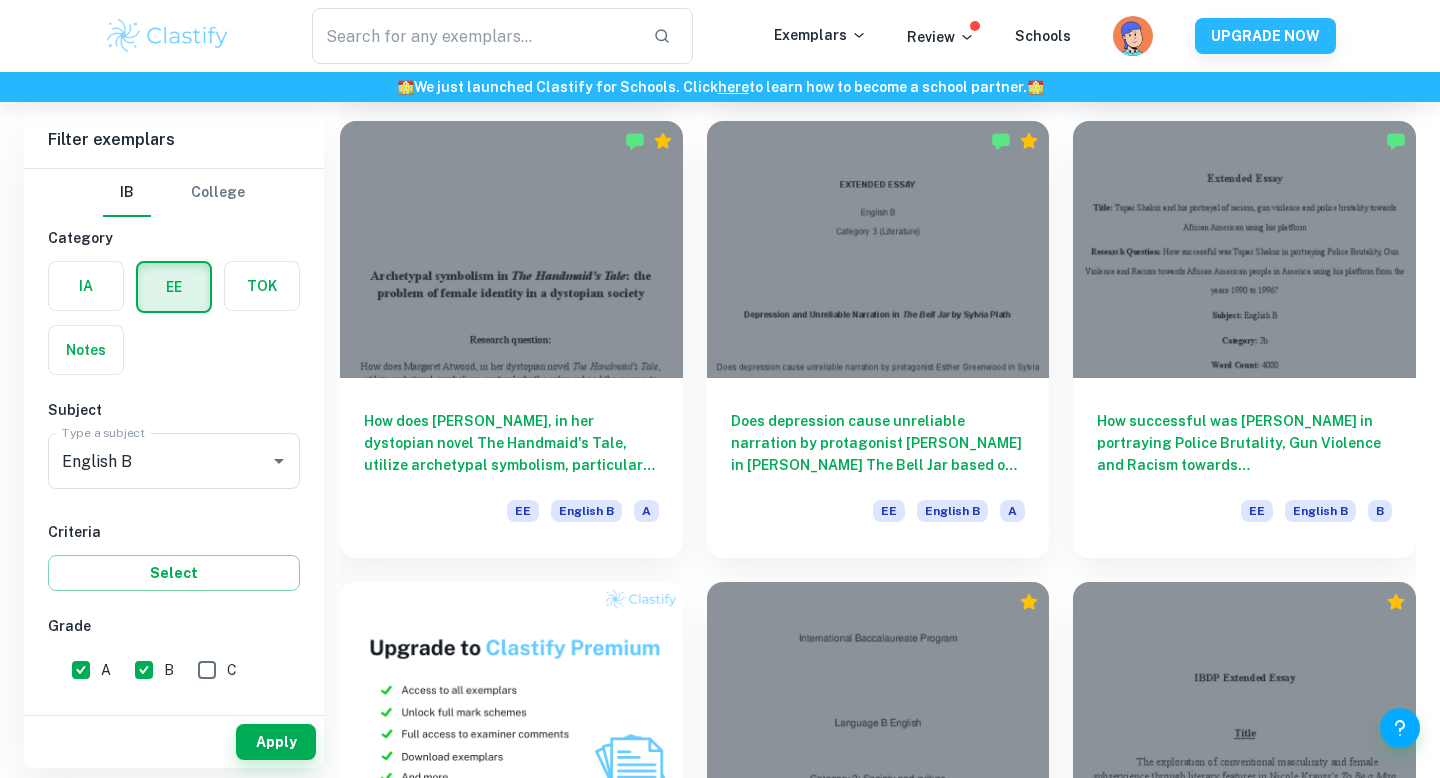 click on "Does depression cause unreliable narration by protagonist Esther Greenwood in Sylvia Plath’s The Bell Jar based on the Cognitive Theory of Depression? EE English B A" at bounding box center (866, 327) 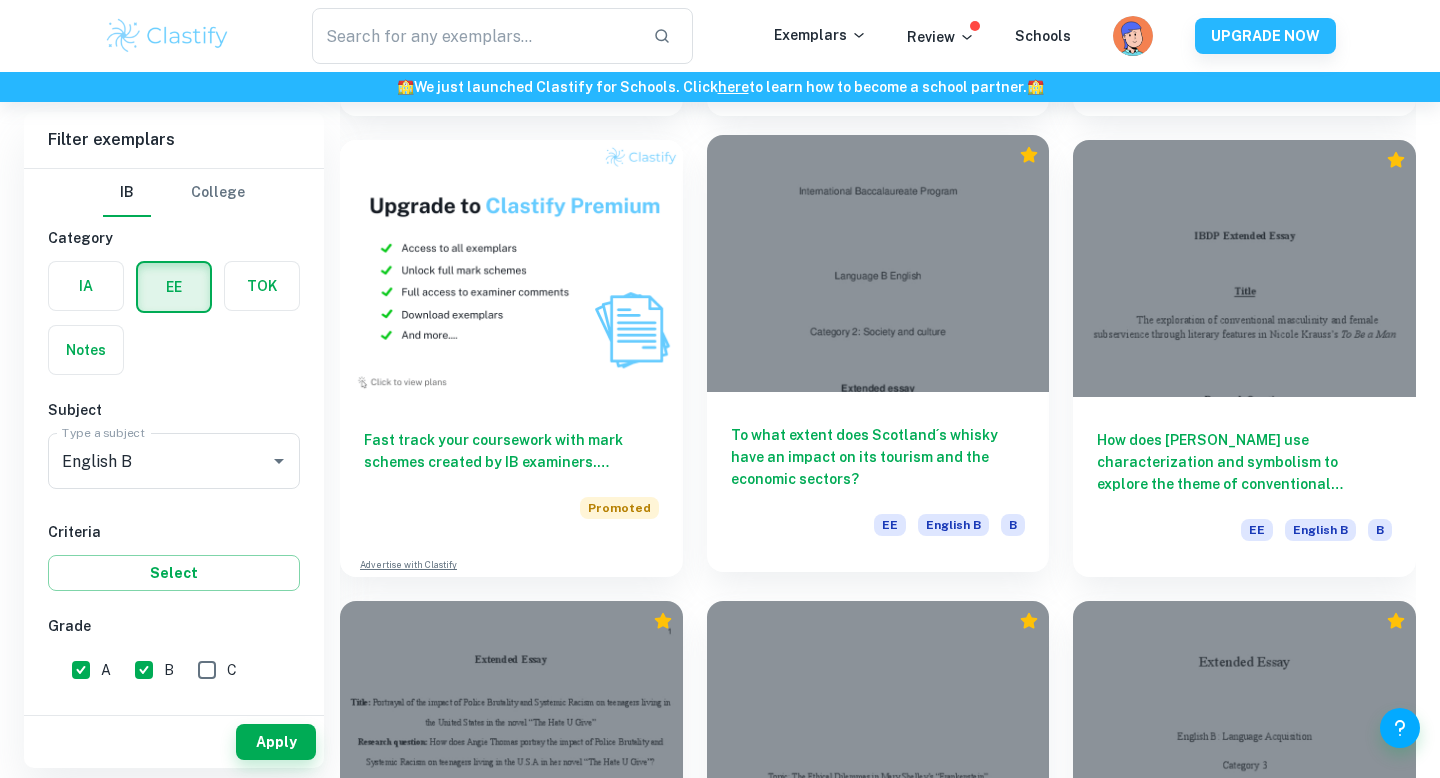 scroll, scrollTop: 1037, scrollLeft: 0, axis: vertical 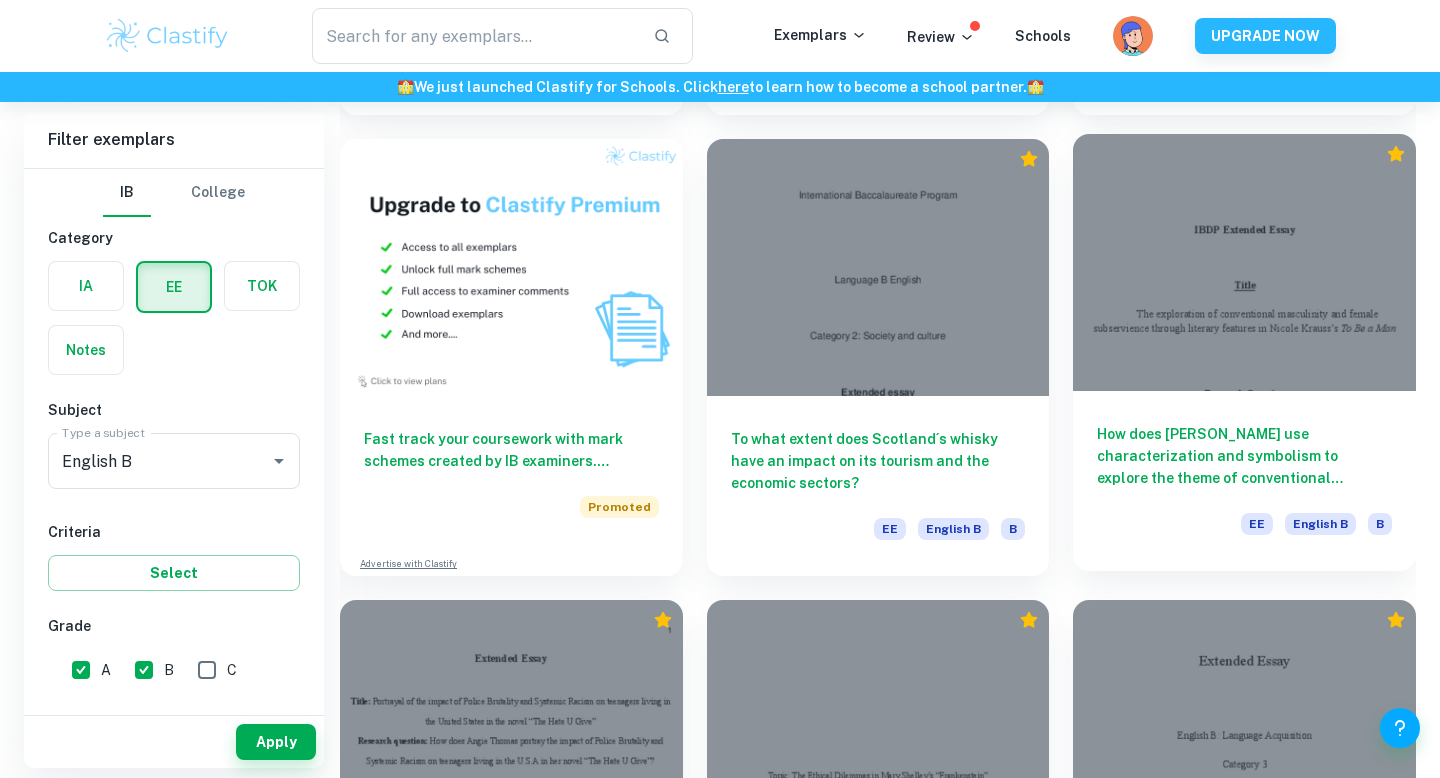 click at bounding box center (1244, 262) 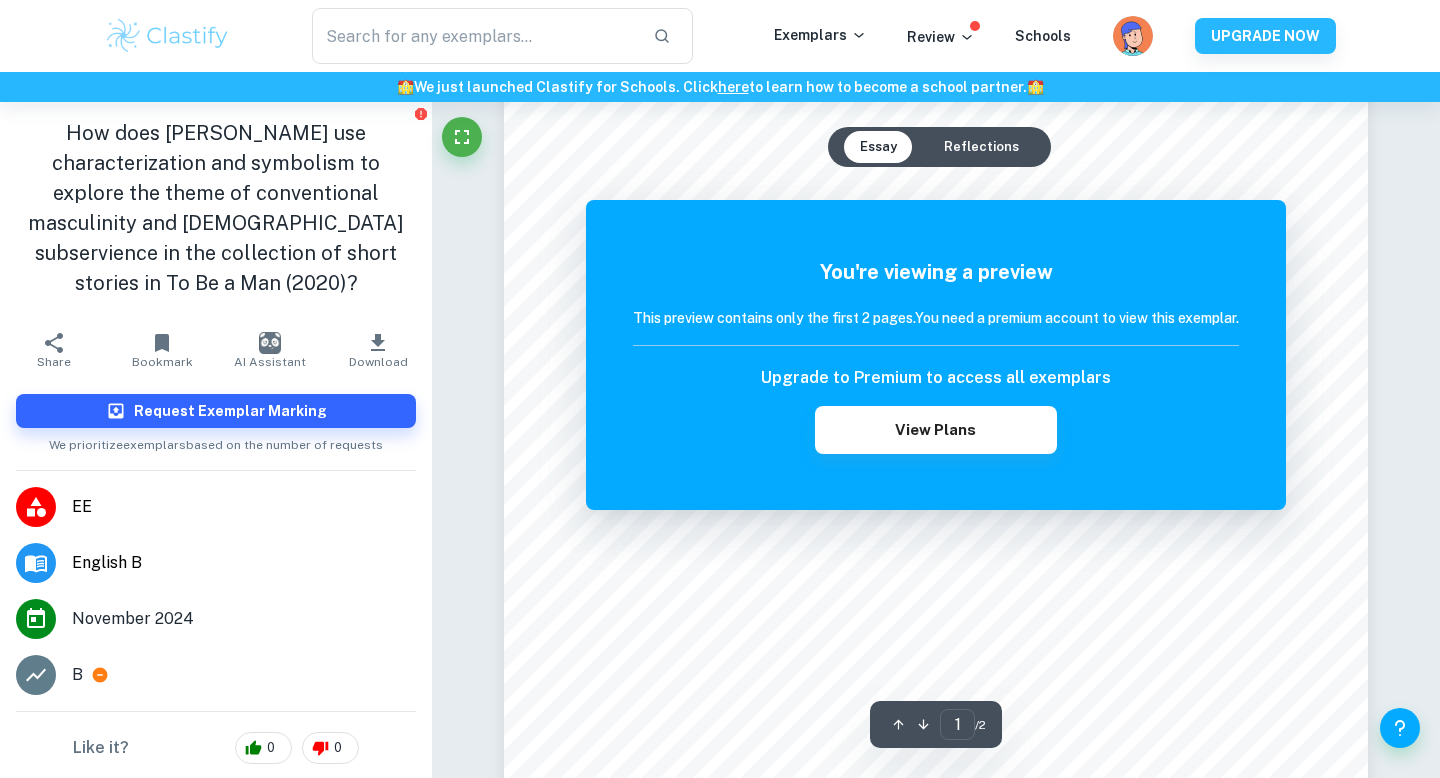 scroll, scrollTop: 464, scrollLeft: 0, axis: vertical 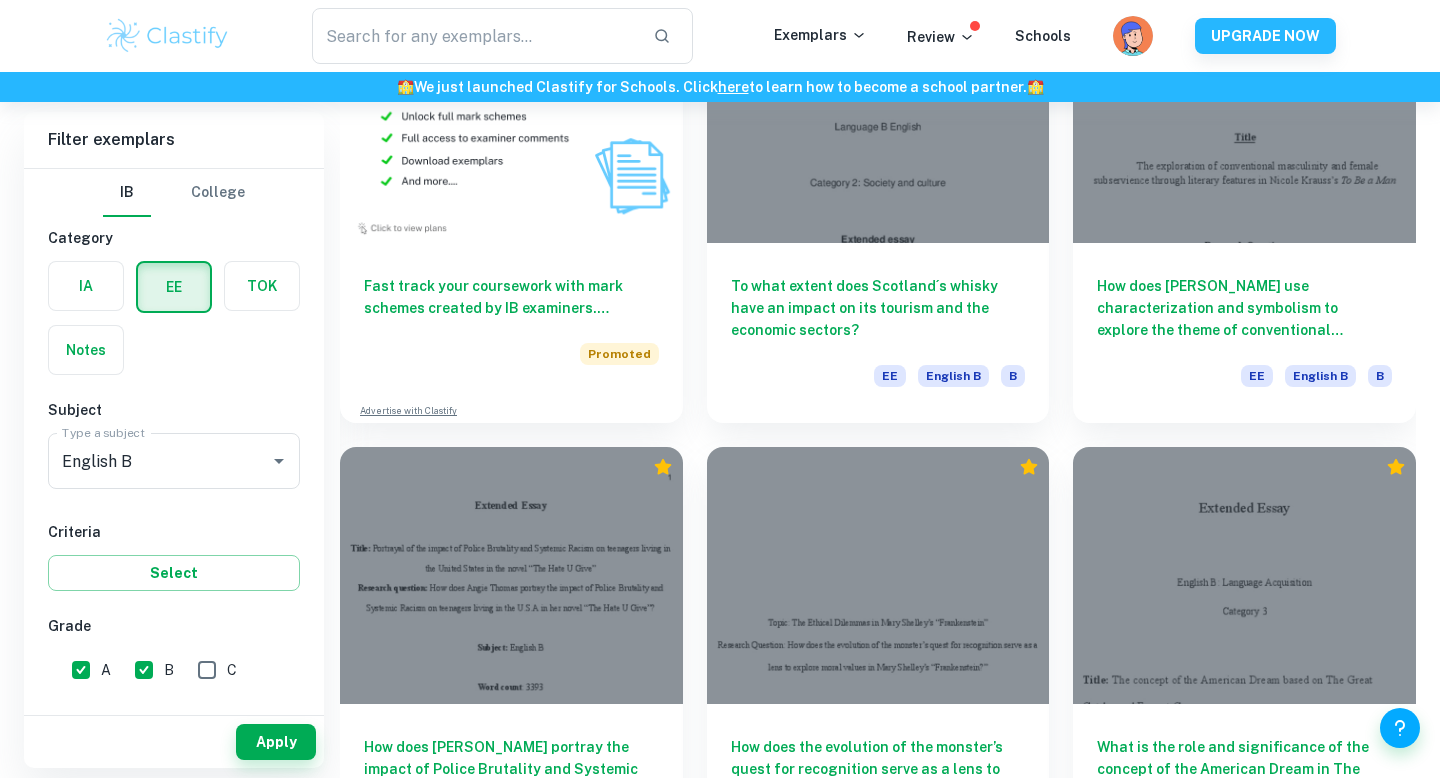 click on "How does the evolution of the monster’s quest for recognition serve as a lens to explore moral values in Mary Shelley’s “Frankenstein?” EE English B B" at bounding box center (866, 653) 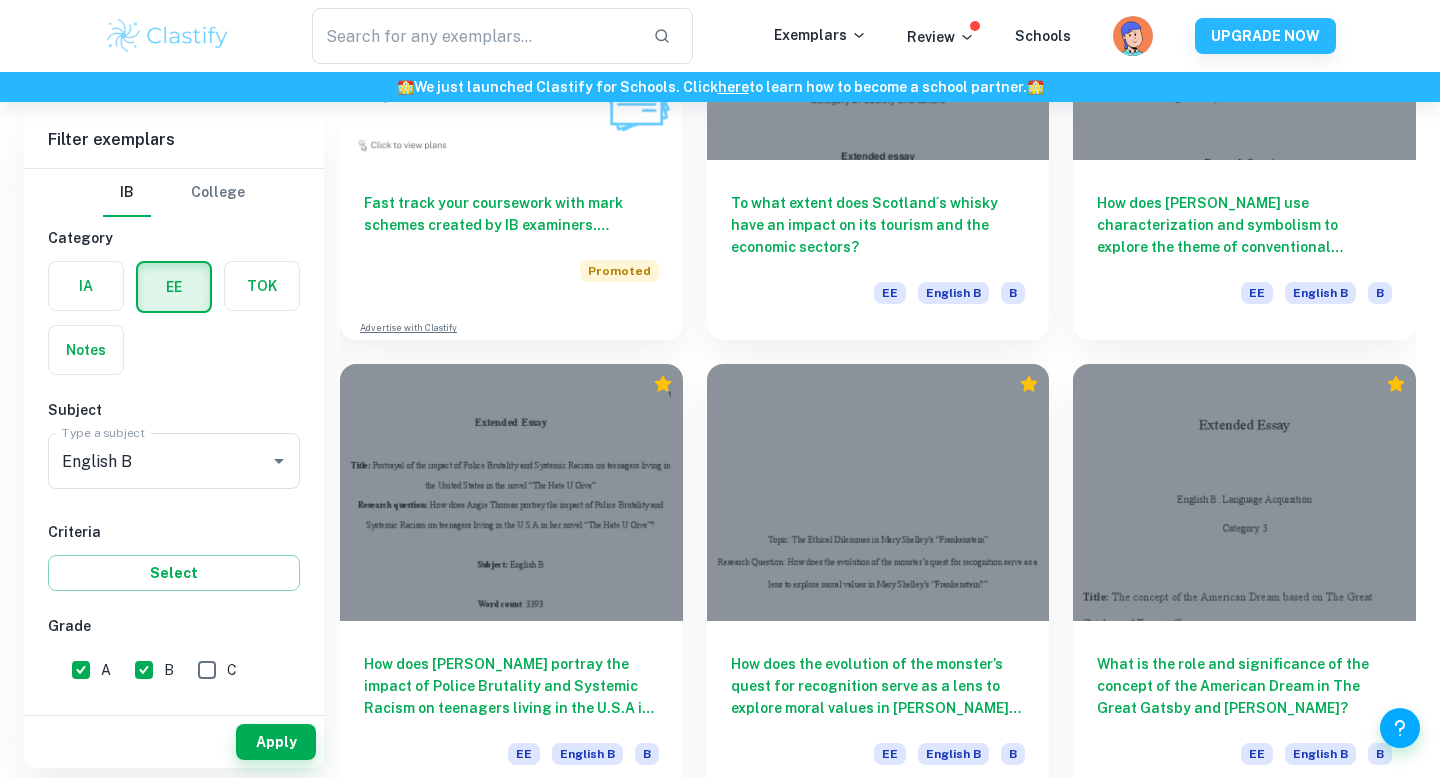 scroll, scrollTop: 1408, scrollLeft: 0, axis: vertical 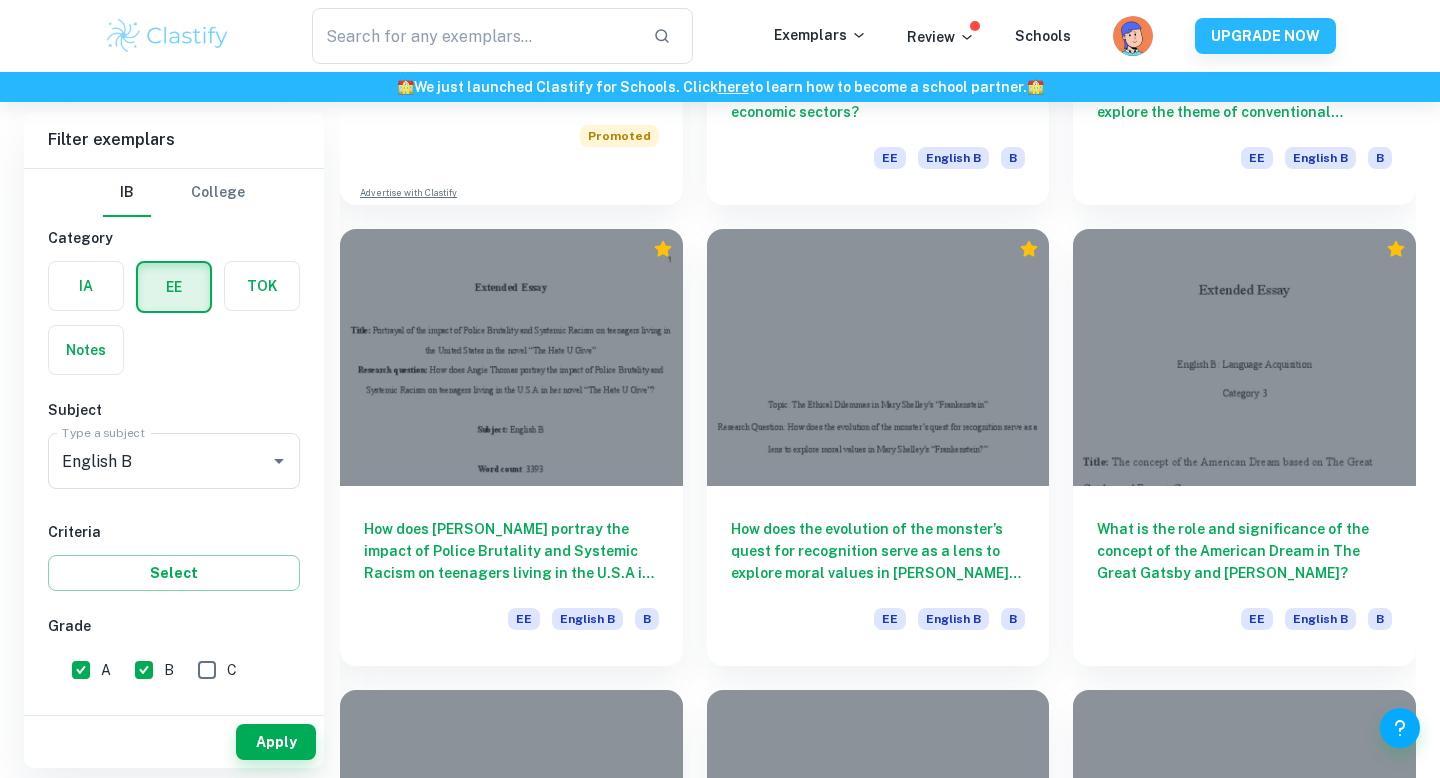click on "How does the evolution of the monster’s quest for recognition serve as a lens to explore moral values in Mary Shelley’s “Frankenstein?” EE English B B" at bounding box center [866, 435] 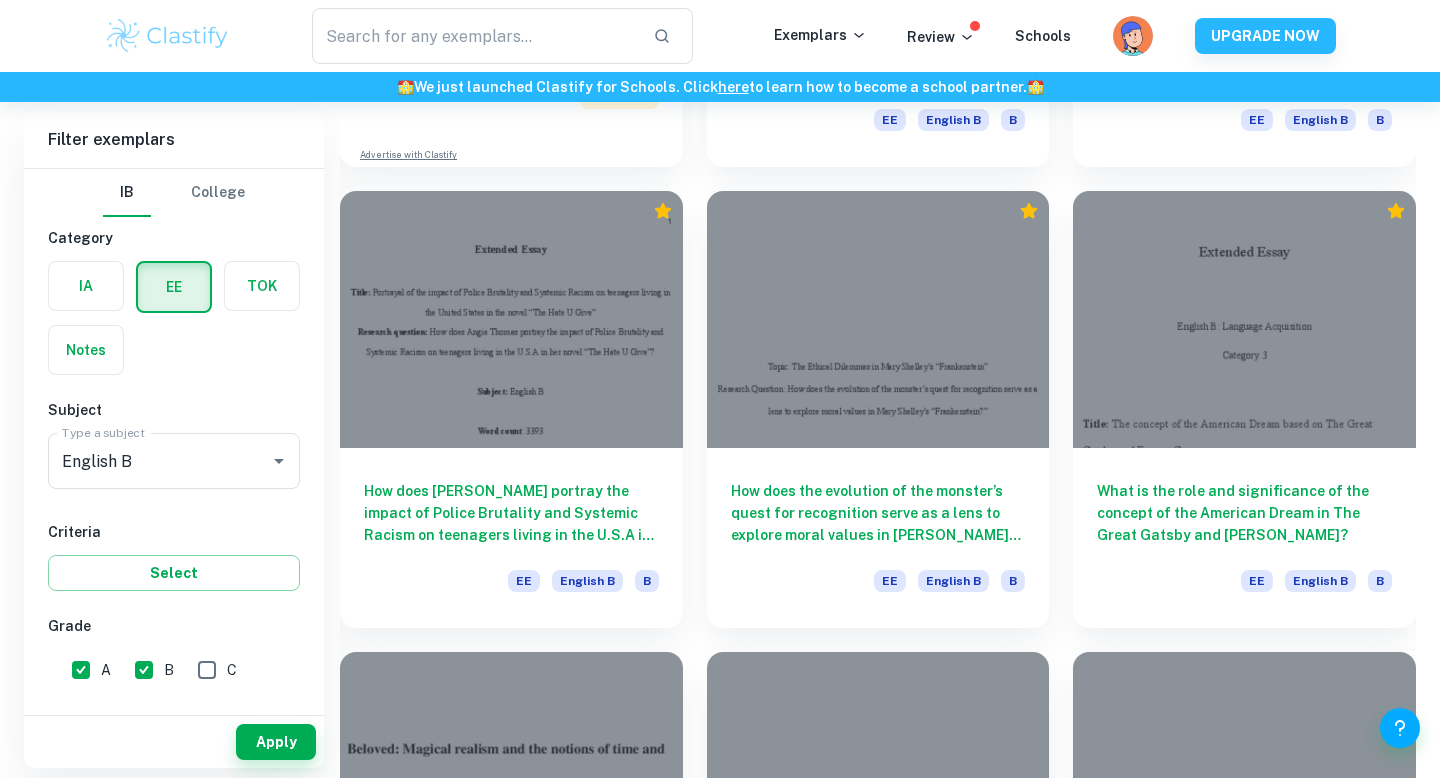 scroll, scrollTop: 1469, scrollLeft: 0, axis: vertical 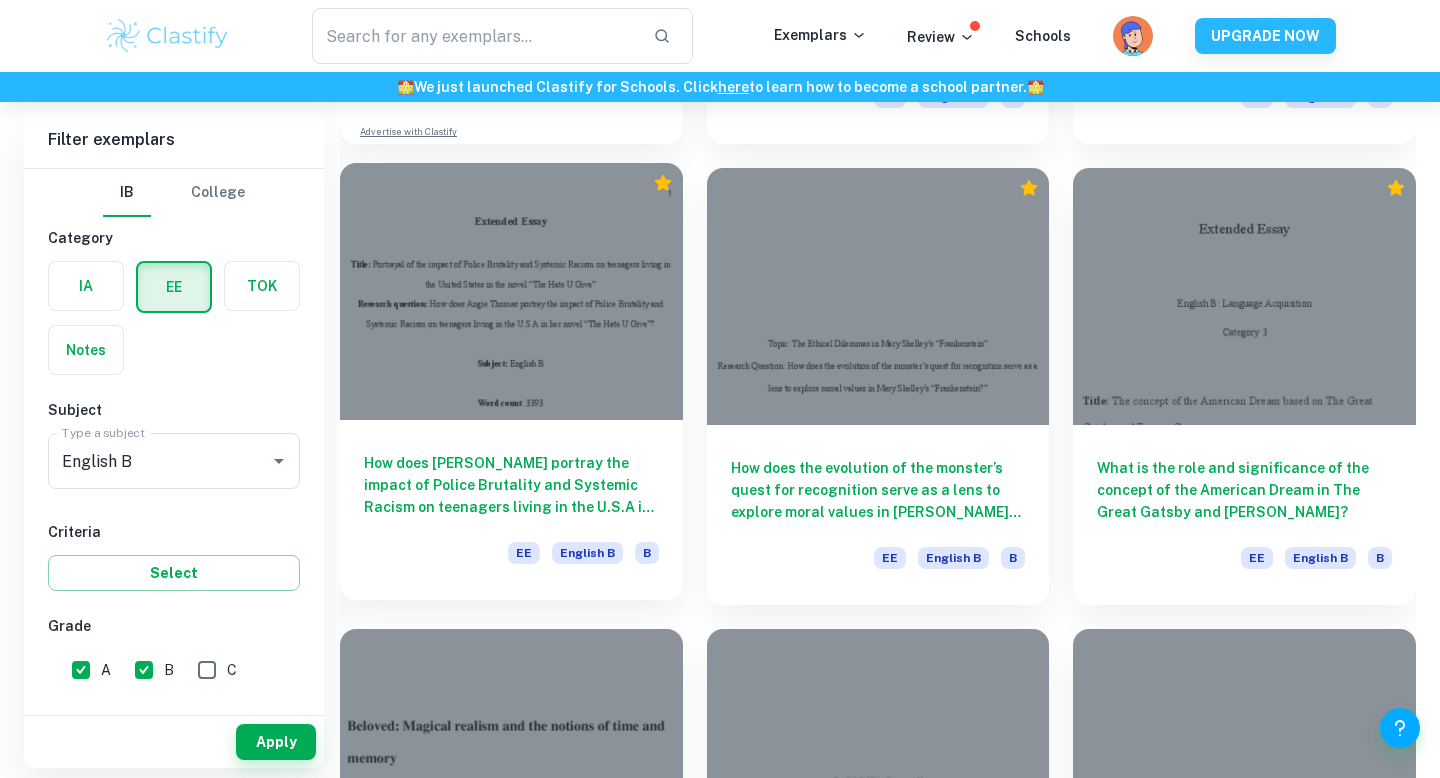 click on "How does Angie Thomas portray the impact of Police Brutality and Systemic Racism on teenagers living in the U.S.A in her novel “The Hate U Give”? EE English B B" at bounding box center (511, 510) 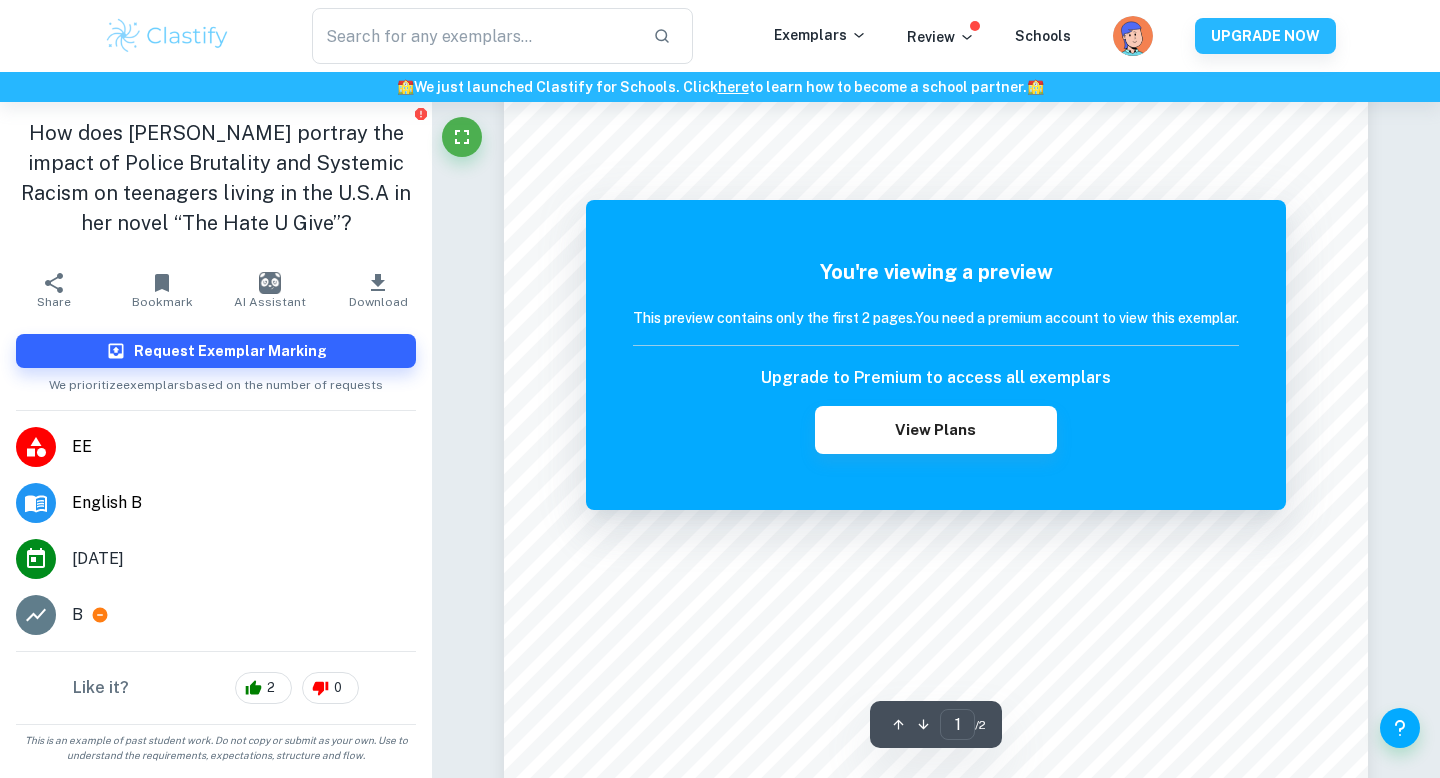 scroll, scrollTop: 0, scrollLeft: 0, axis: both 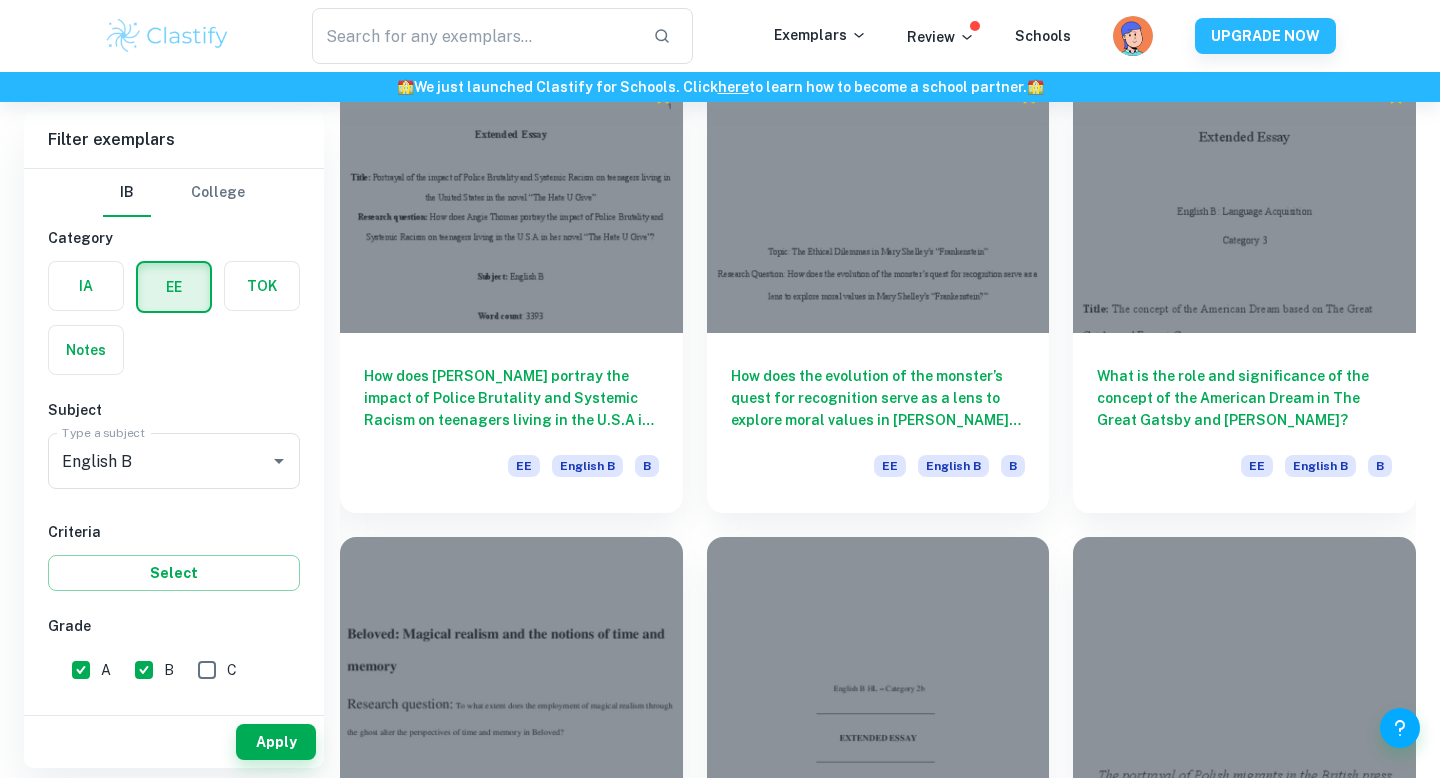 click on "How does the evolution of the monster’s quest for recognition serve as a lens to explore moral values in Mary Shelley’s “Frankenstein?” EE English B B" at bounding box center [866, 282] 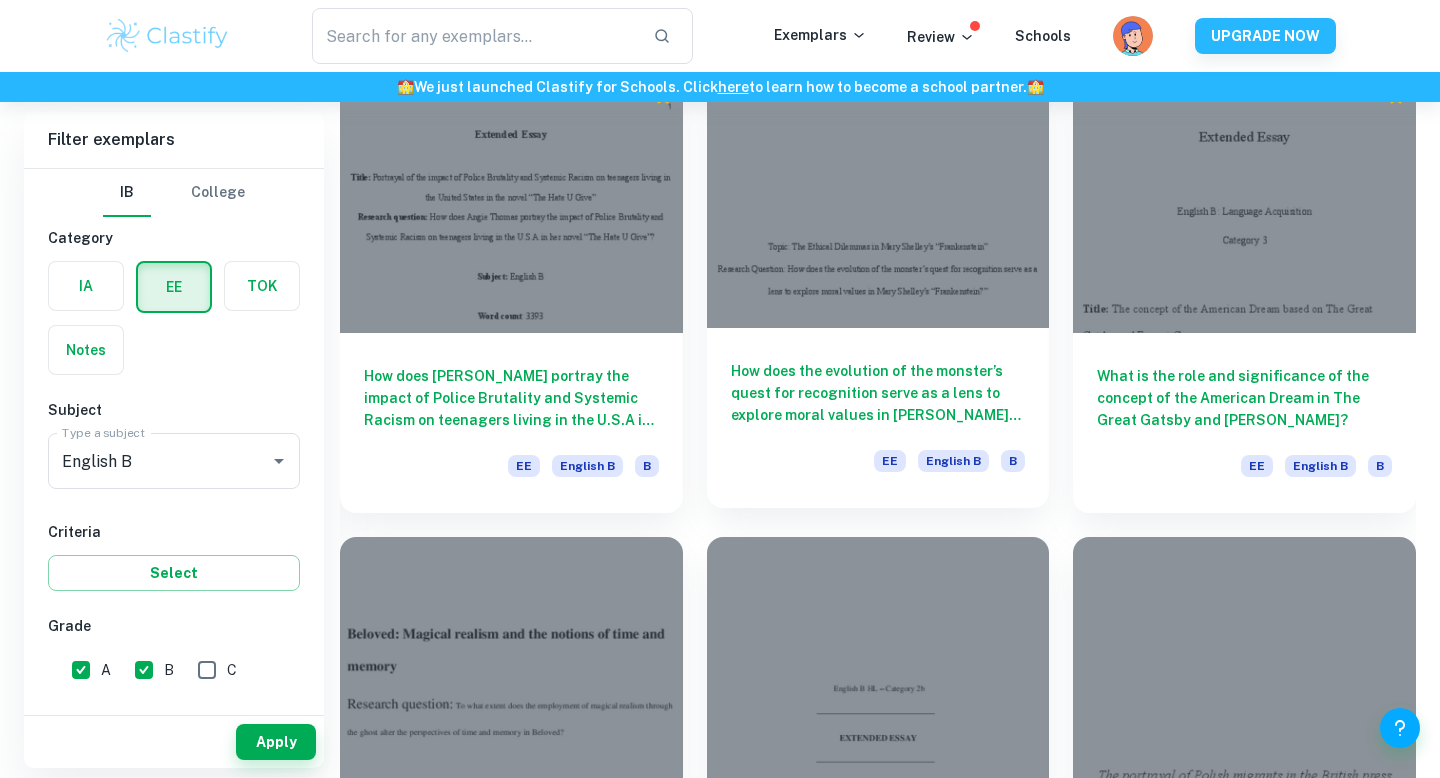 click on "How does the evolution of the monster’s quest for recognition serve as a lens to explore moral values in Mary Shelley’s “Frankenstein?” EE English B B" at bounding box center (878, 418) 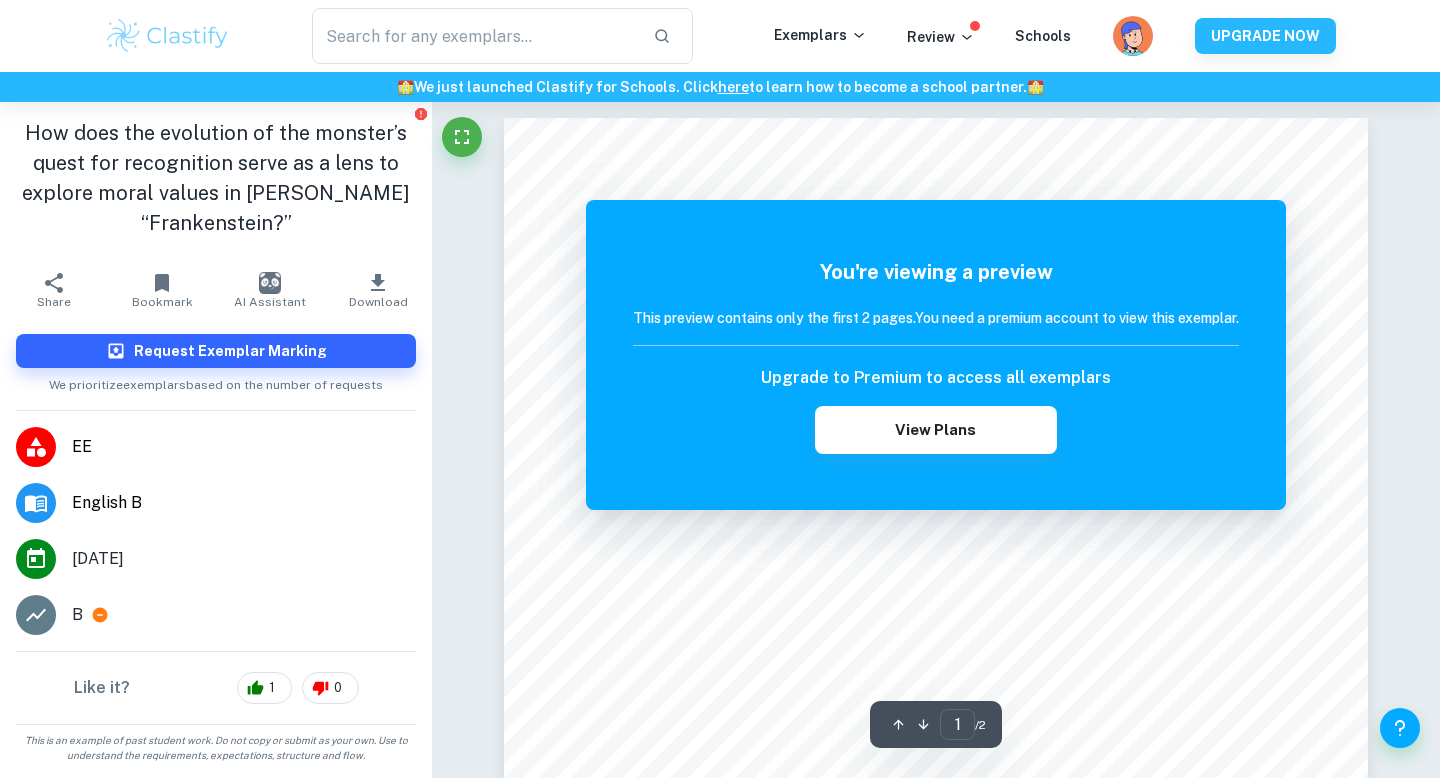 scroll, scrollTop: 0, scrollLeft: 0, axis: both 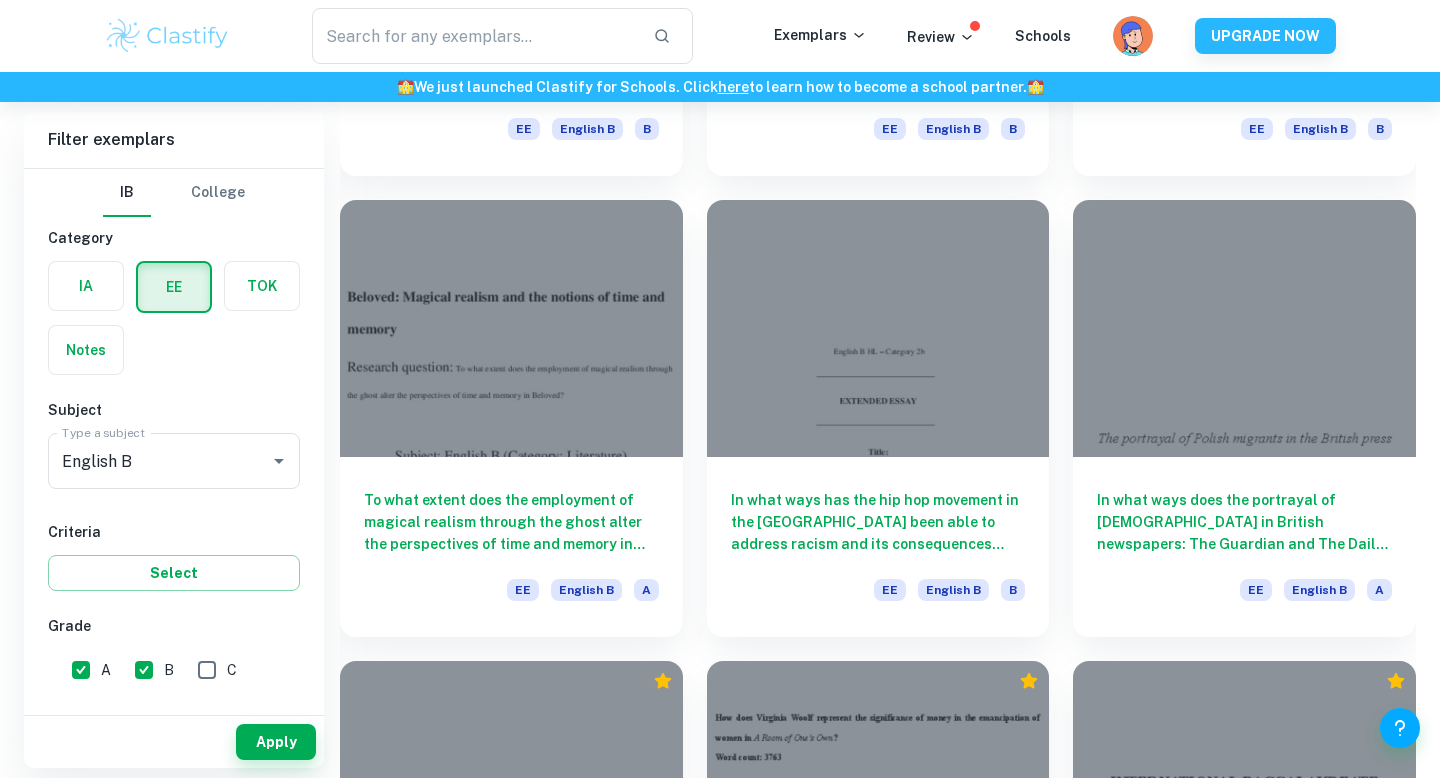 click on "In what ways has the hip hop movement in the United States of America been able to address  racism and its consequences such as the unfair treatment by the oppressive government? EE English B B" at bounding box center [866, 406] 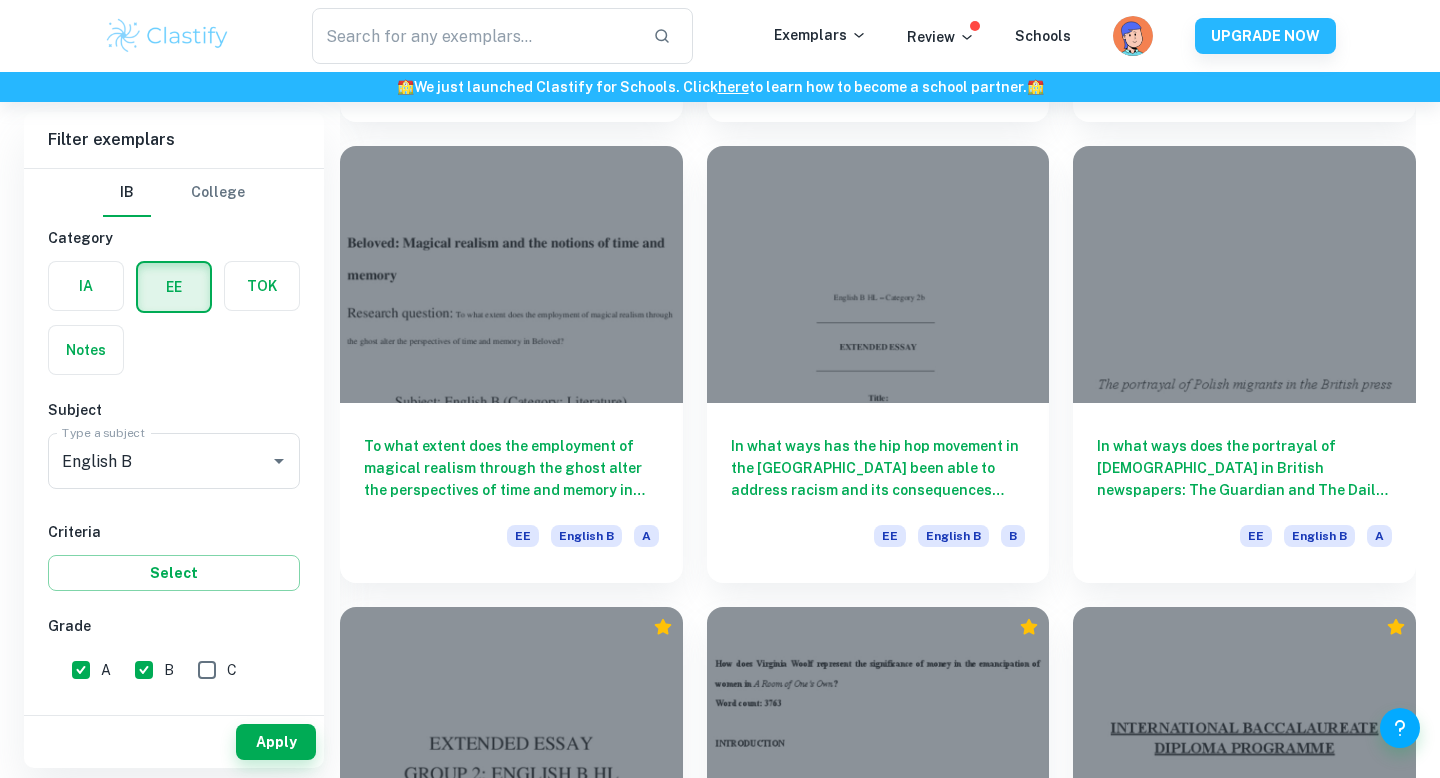 scroll, scrollTop: 1991, scrollLeft: 0, axis: vertical 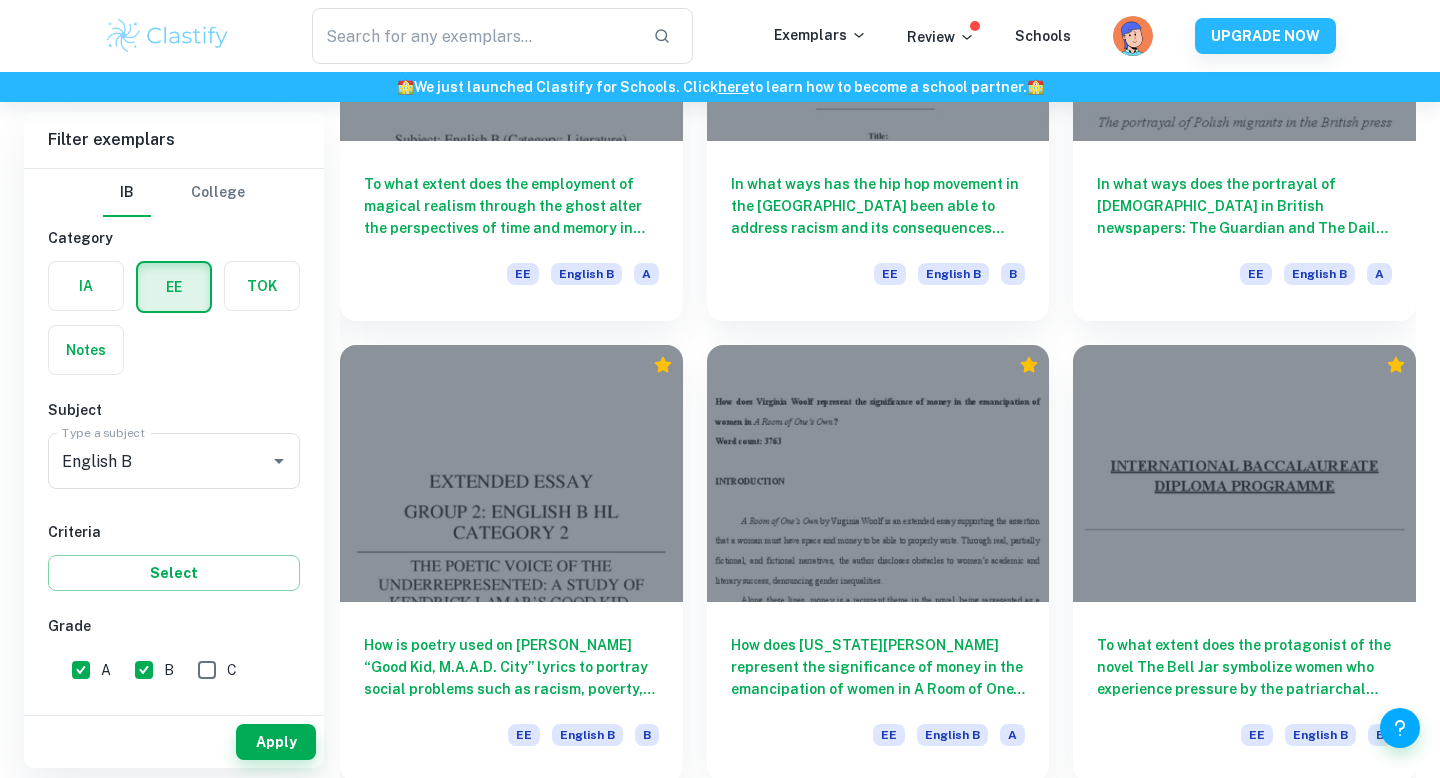 click on "How does Virginia Woolf represent the significance of money in the emancipation of women in A Room of One’s Own? EE English B A" at bounding box center [866, 551] 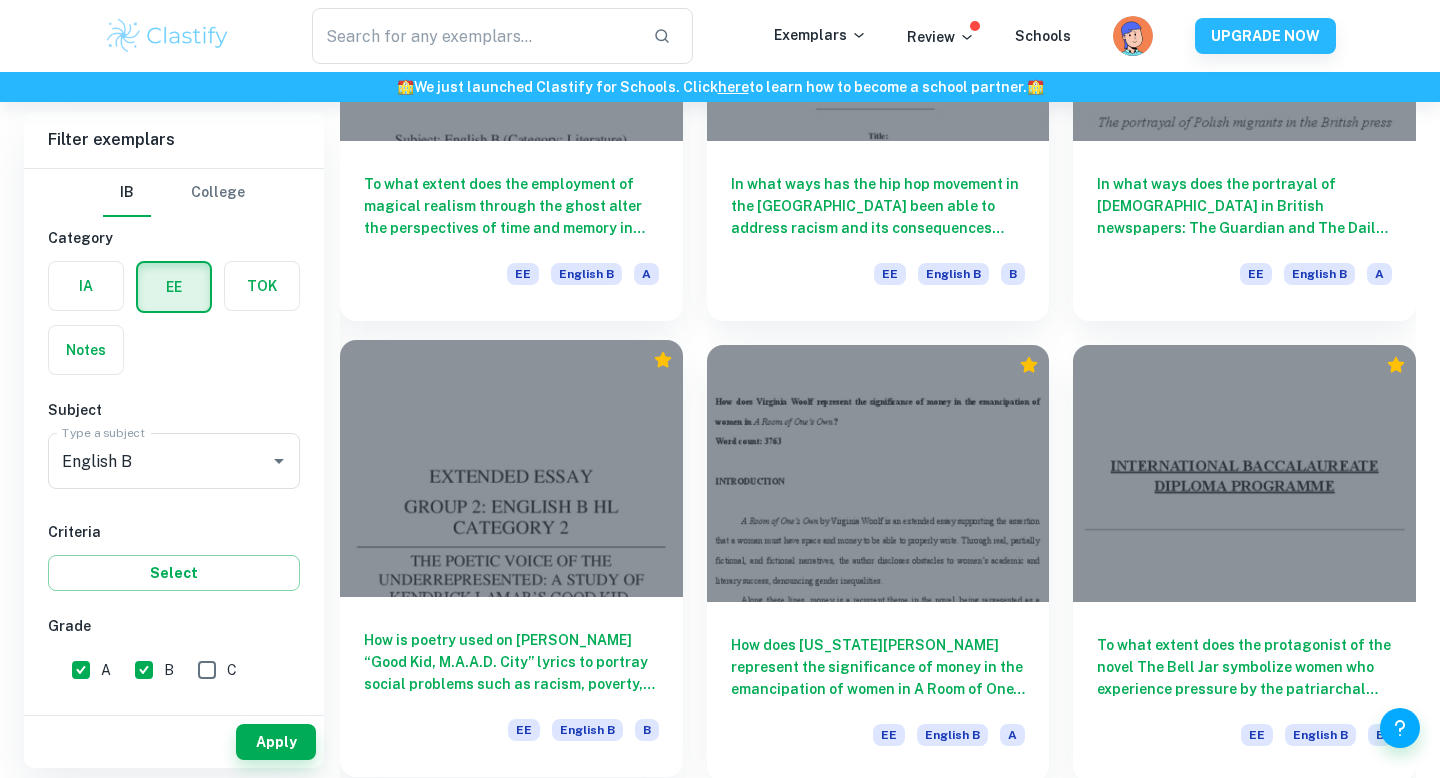 click at bounding box center [511, 468] 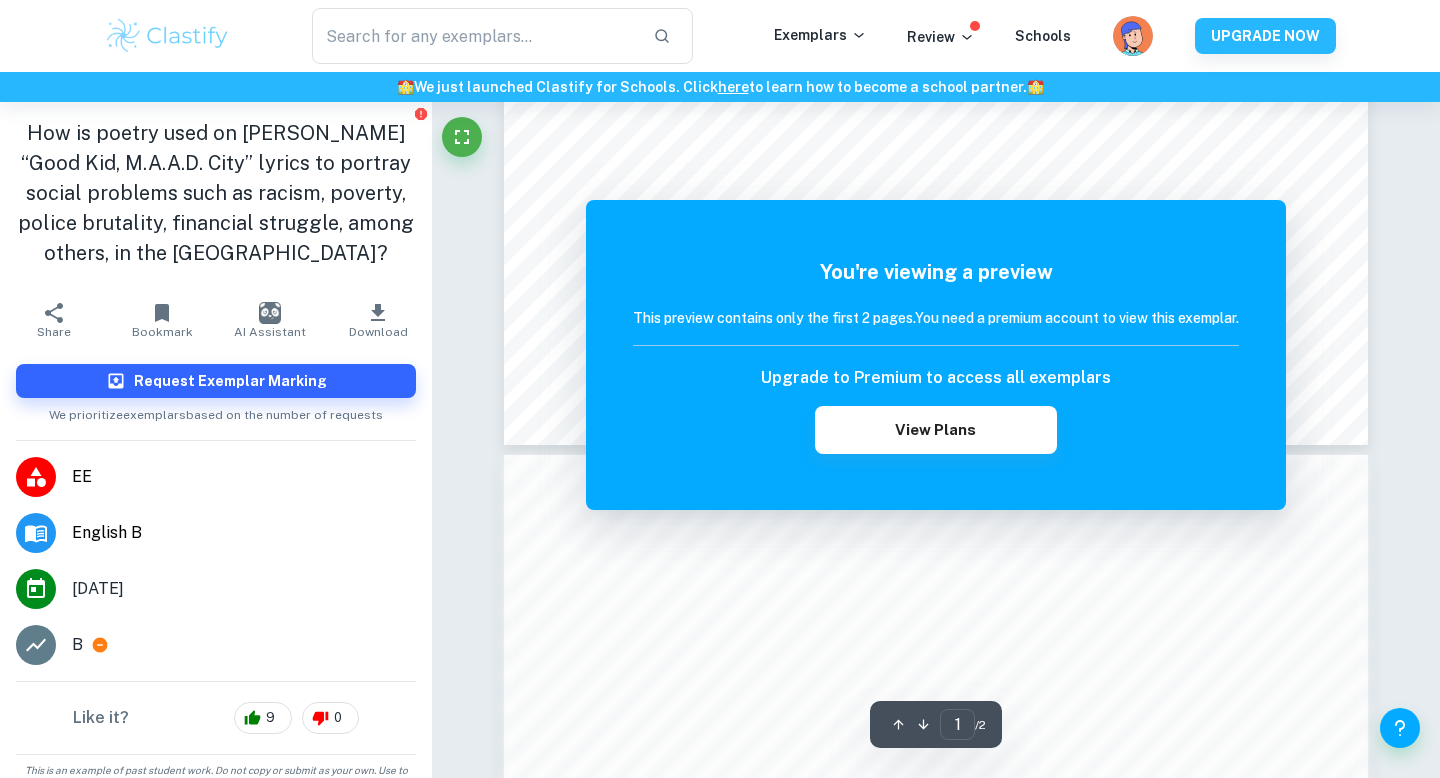 scroll, scrollTop: 974, scrollLeft: 0, axis: vertical 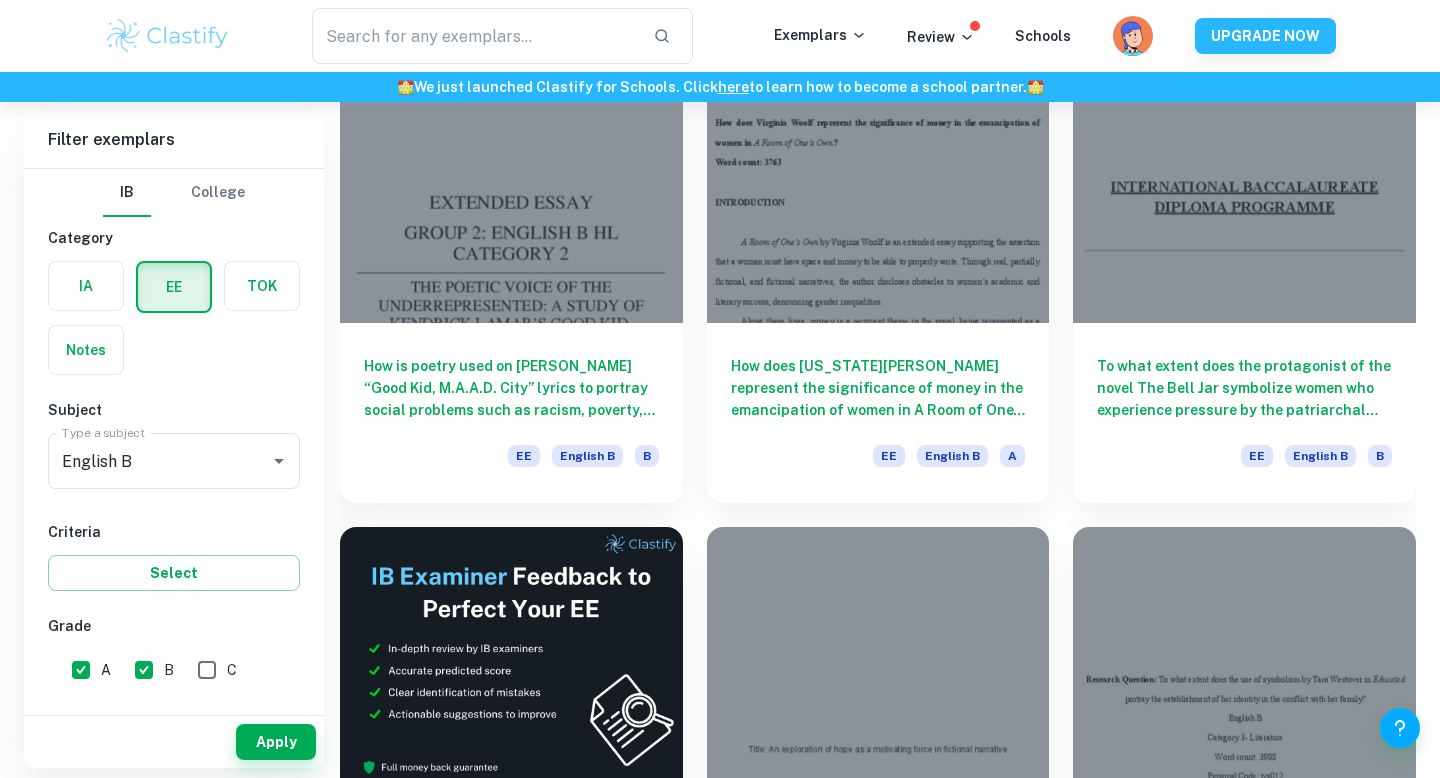 click on "How does Virginia Woolf represent the significance of money in the emancipation of women in A Room of One’s Own? EE English B A" at bounding box center (866, 272) 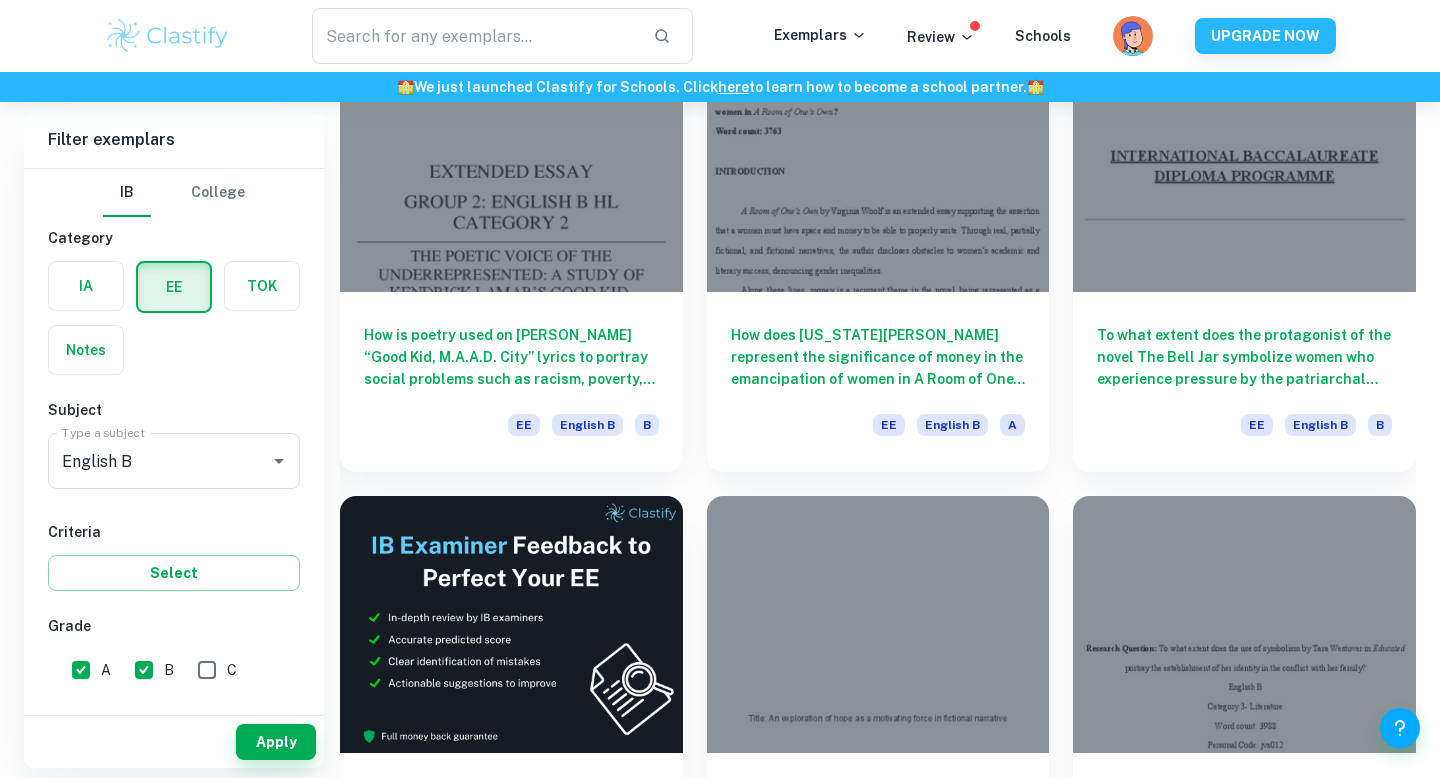 scroll, scrollTop: 2530, scrollLeft: 0, axis: vertical 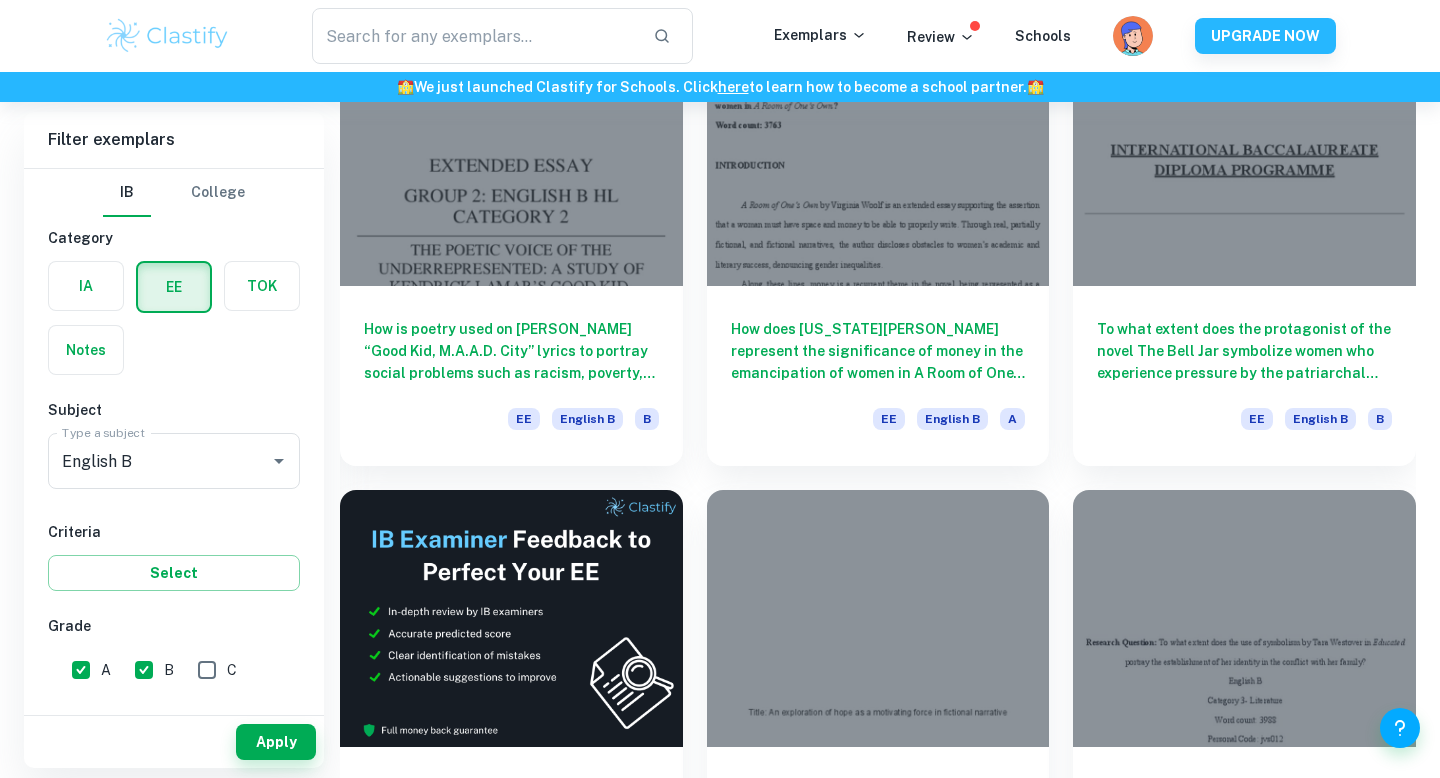 click on "How is the theme of hope portrayed in “The Book Thief” from the perspective of Liesel? EE English B A" at bounding box center (866, 696) 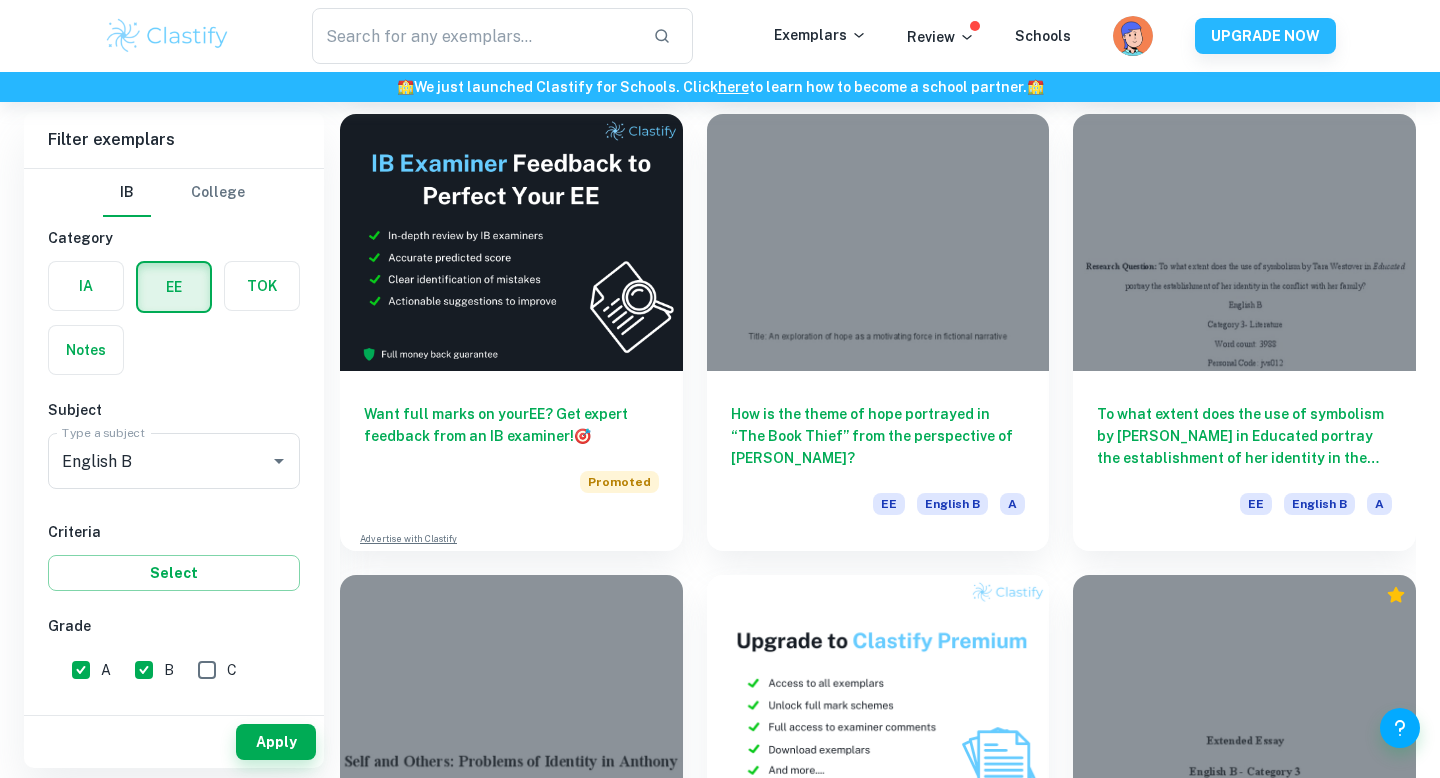 scroll, scrollTop: 2917, scrollLeft: 0, axis: vertical 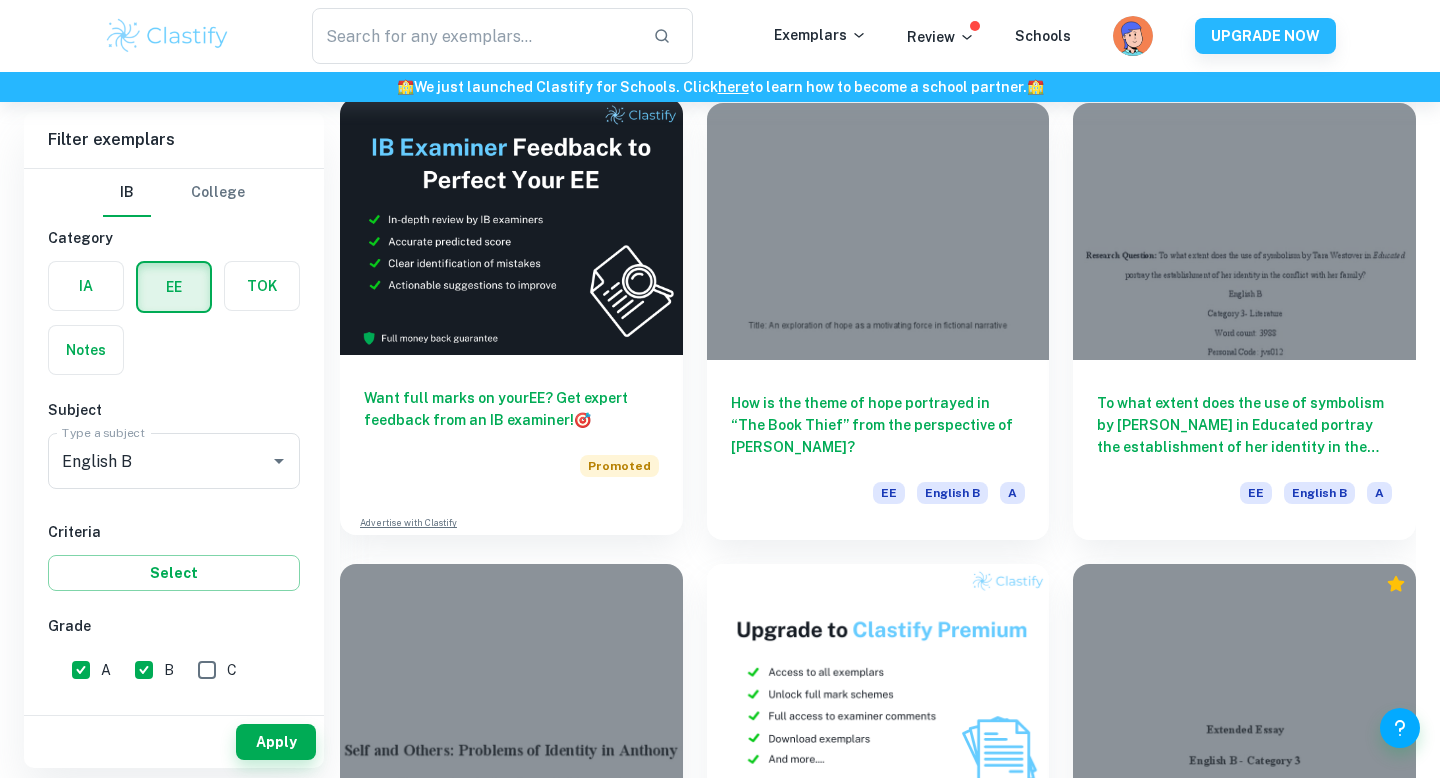 click on "Want full marks on your  EE ? Get expert feedback from an IB examiner!  🎯 Promoted" at bounding box center [511, 428] 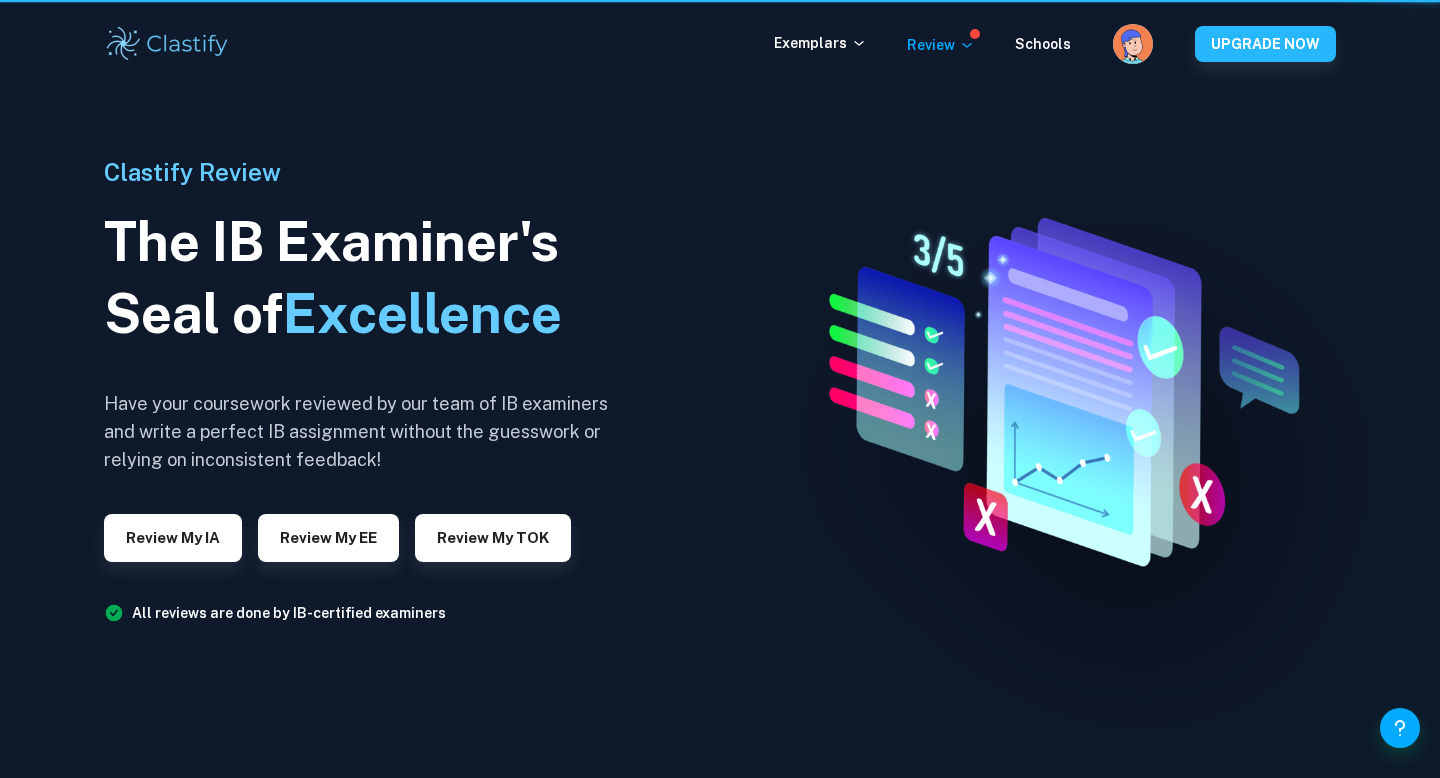 scroll, scrollTop: 15, scrollLeft: 0, axis: vertical 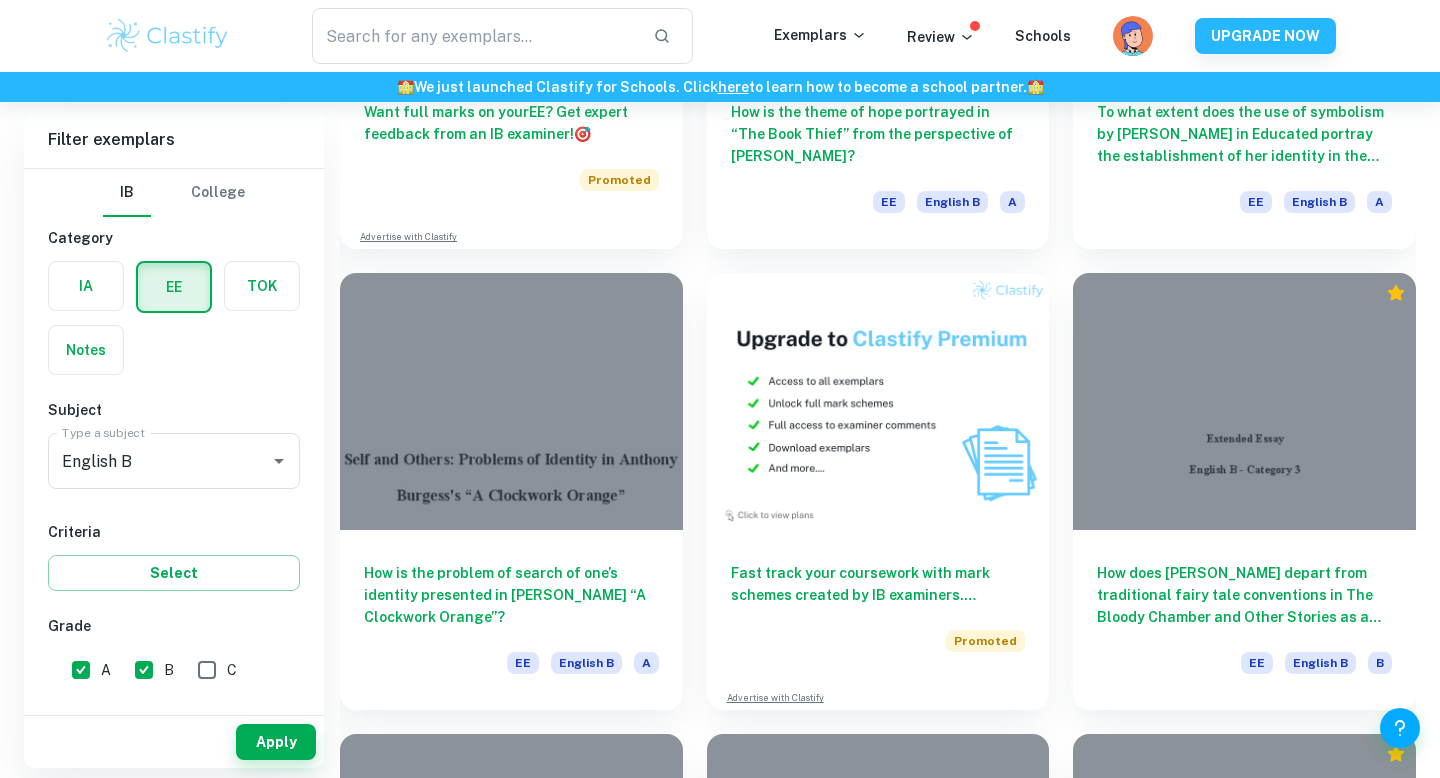 click on "Fast track your coursework with mark schemes created by IB examiners. Upgrade now  🚀 Promoted Advertise with Clastify" at bounding box center (866, 479) 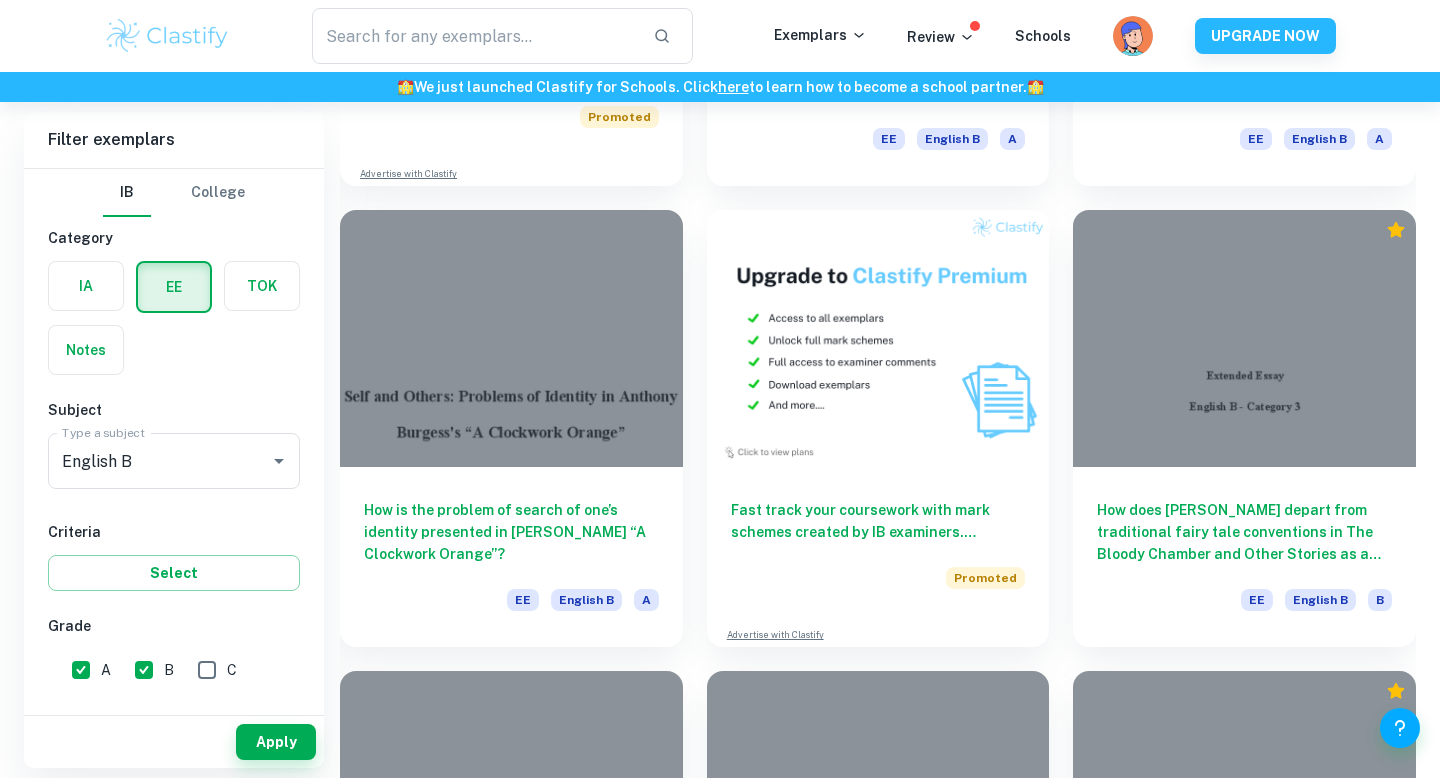 click on "Fast track your coursework with mark schemes created by IB examiners. Upgrade now  🚀 Promoted Advertise with Clastify" at bounding box center (866, 416) 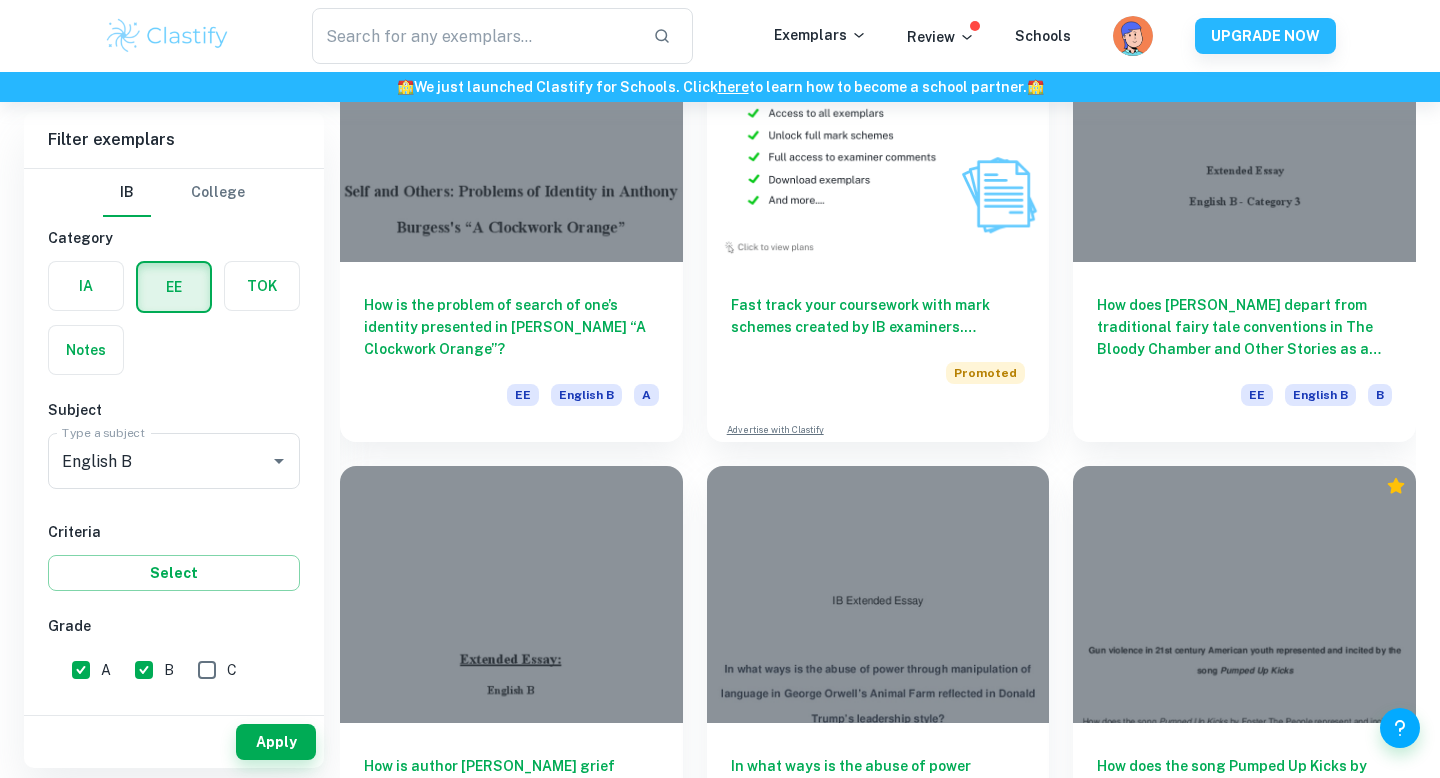click on "In what ways is the abuse of power through manipulation of language in George Orwell’s Animal Farm reflected in Donald Trump’s leadership style? EE English B A" at bounding box center [866, 672] 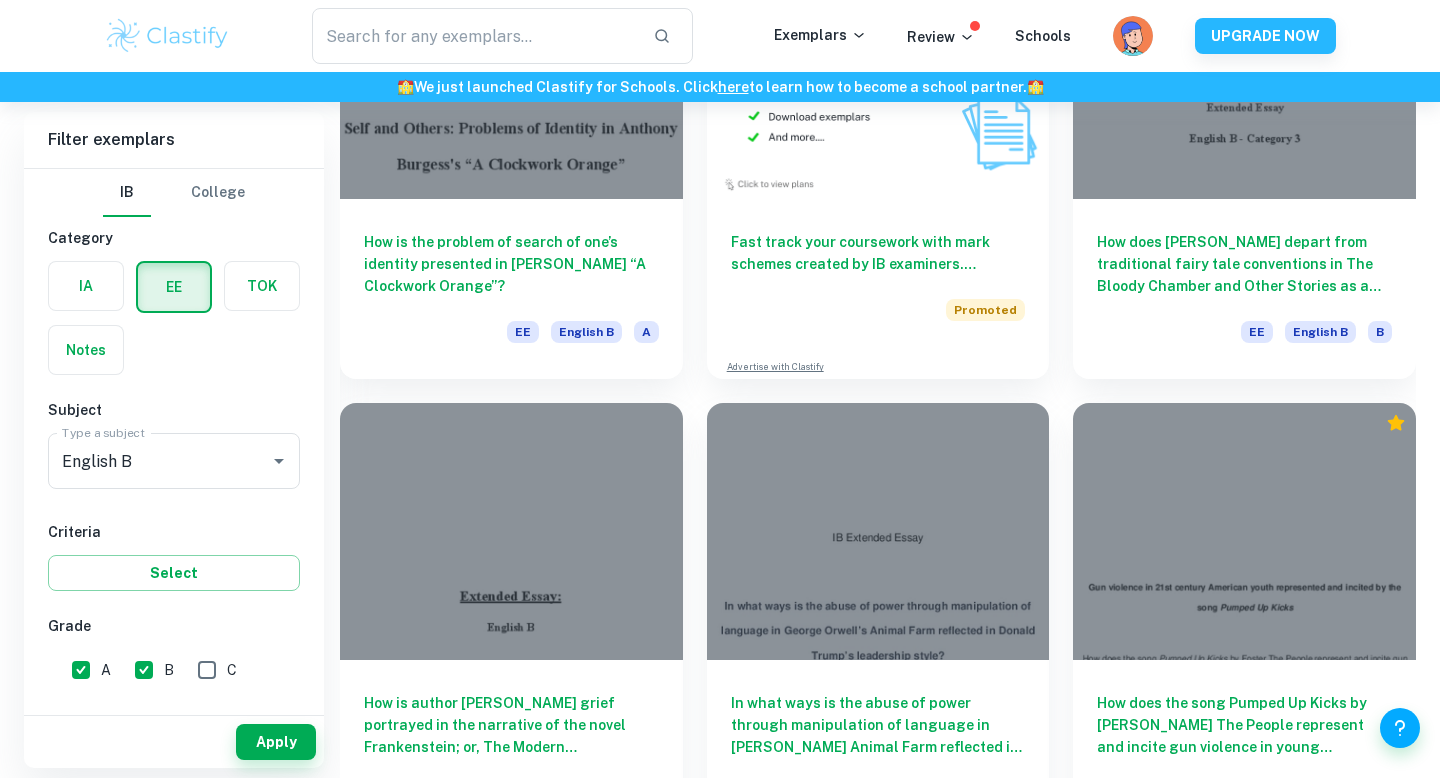 scroll, scrollTop: 3617, scrollLeft: 0, axis: vertical 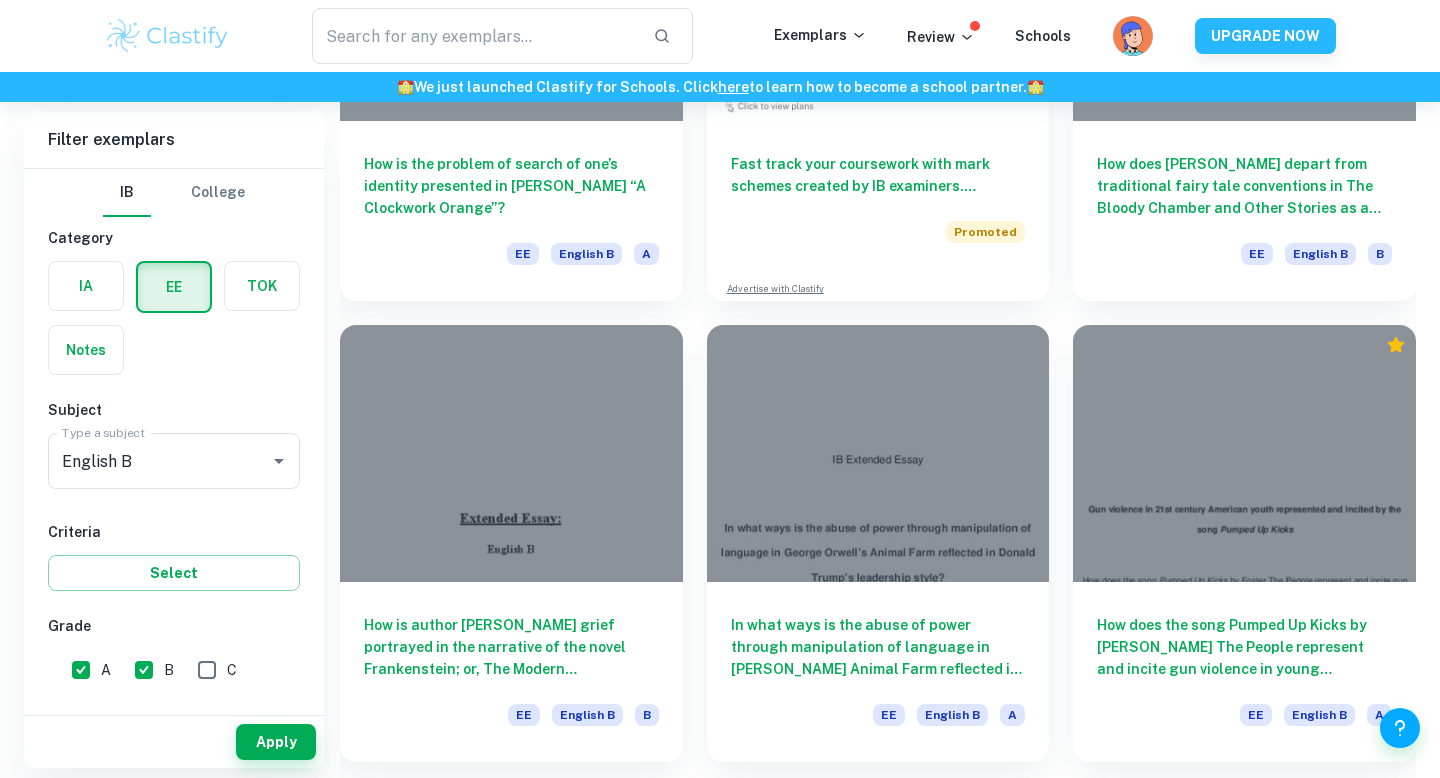 click on "In what ways is the abuse of power through manipulation of language in George Orwell’s Animal Farm reflected in Donald Trump’s leadership style? EE English B A" at bounding box center (866, 531) 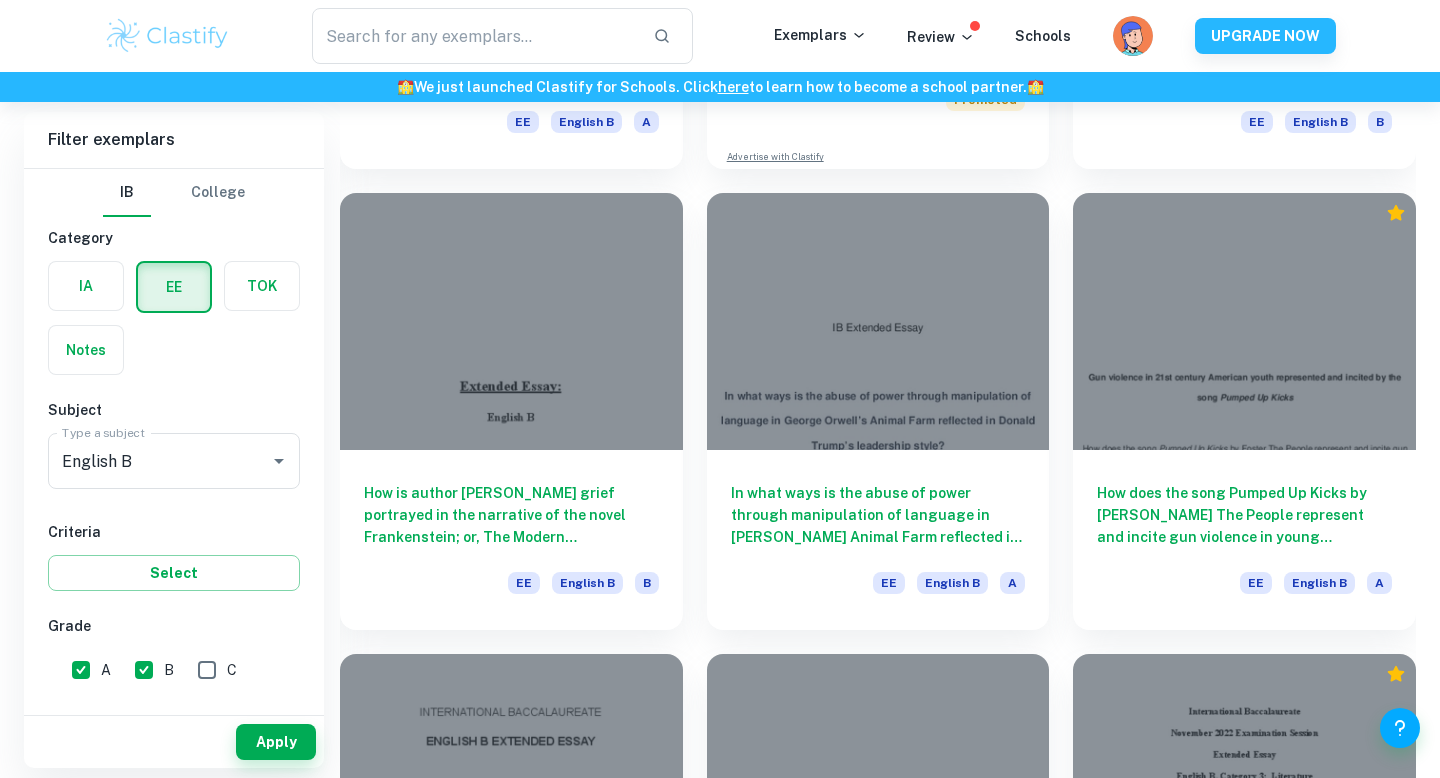 scroll, scrollTop: 3765, scrollLeft: 0, axis: vertical 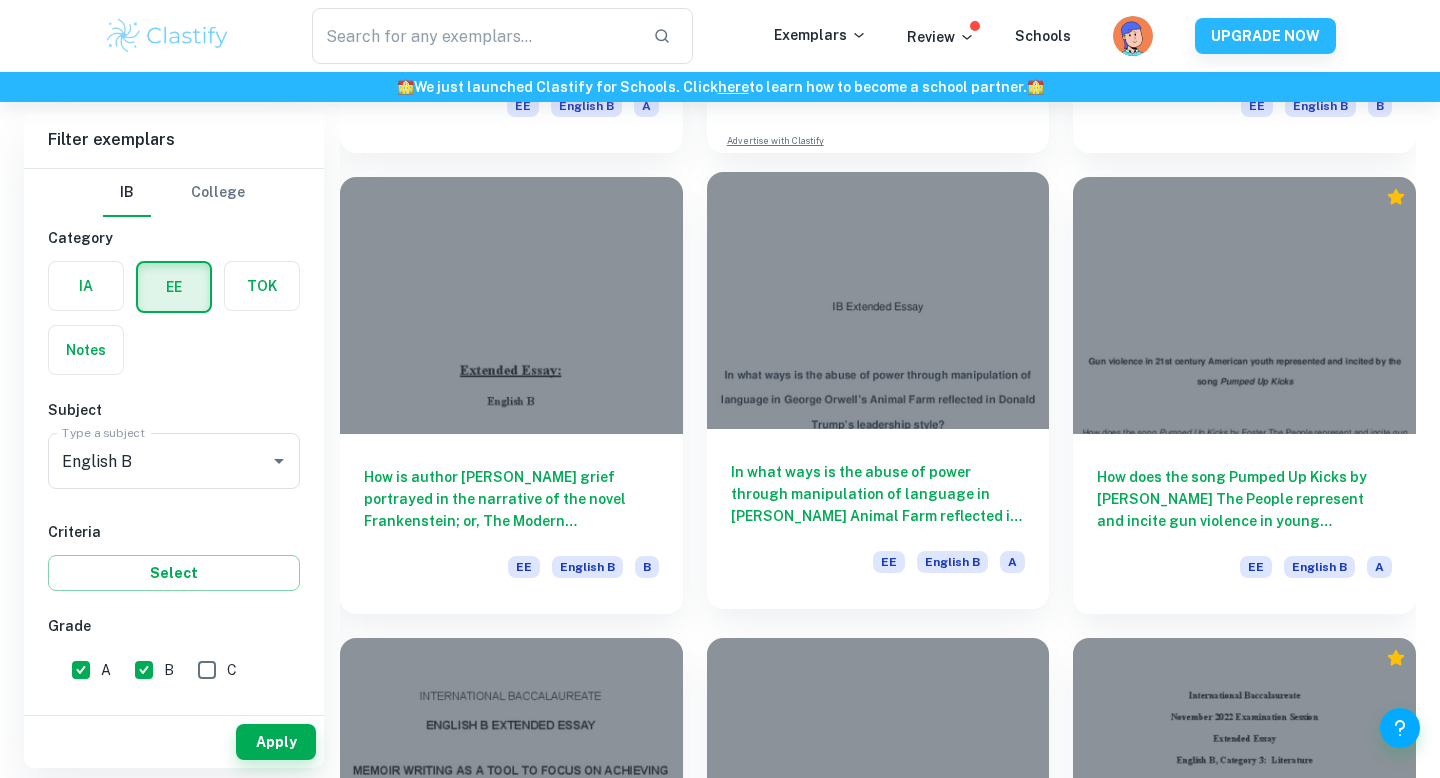 click at bounding box center [878, 300] 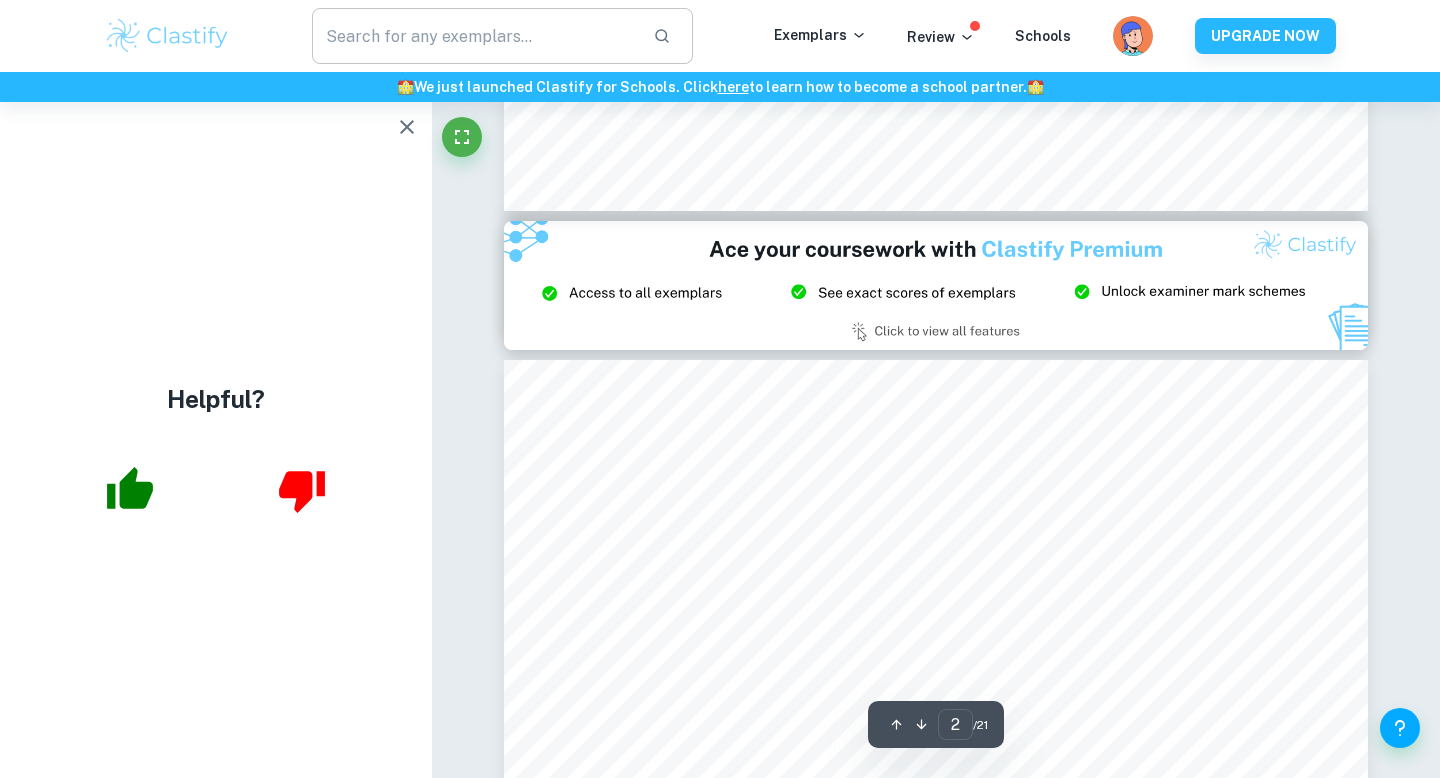 type on "3" 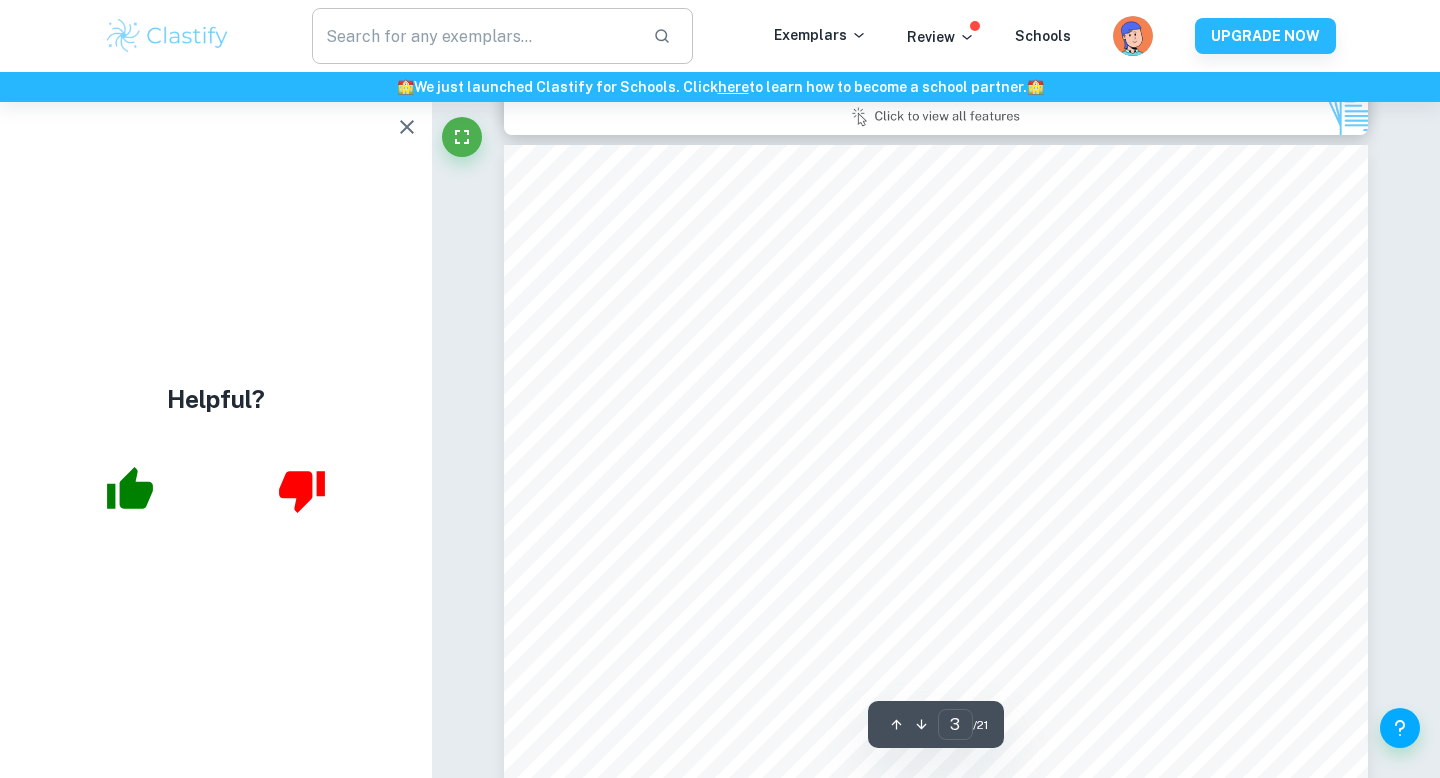 scroll, scrollTop: 2725, scrollLeft: 0, axis: vertical 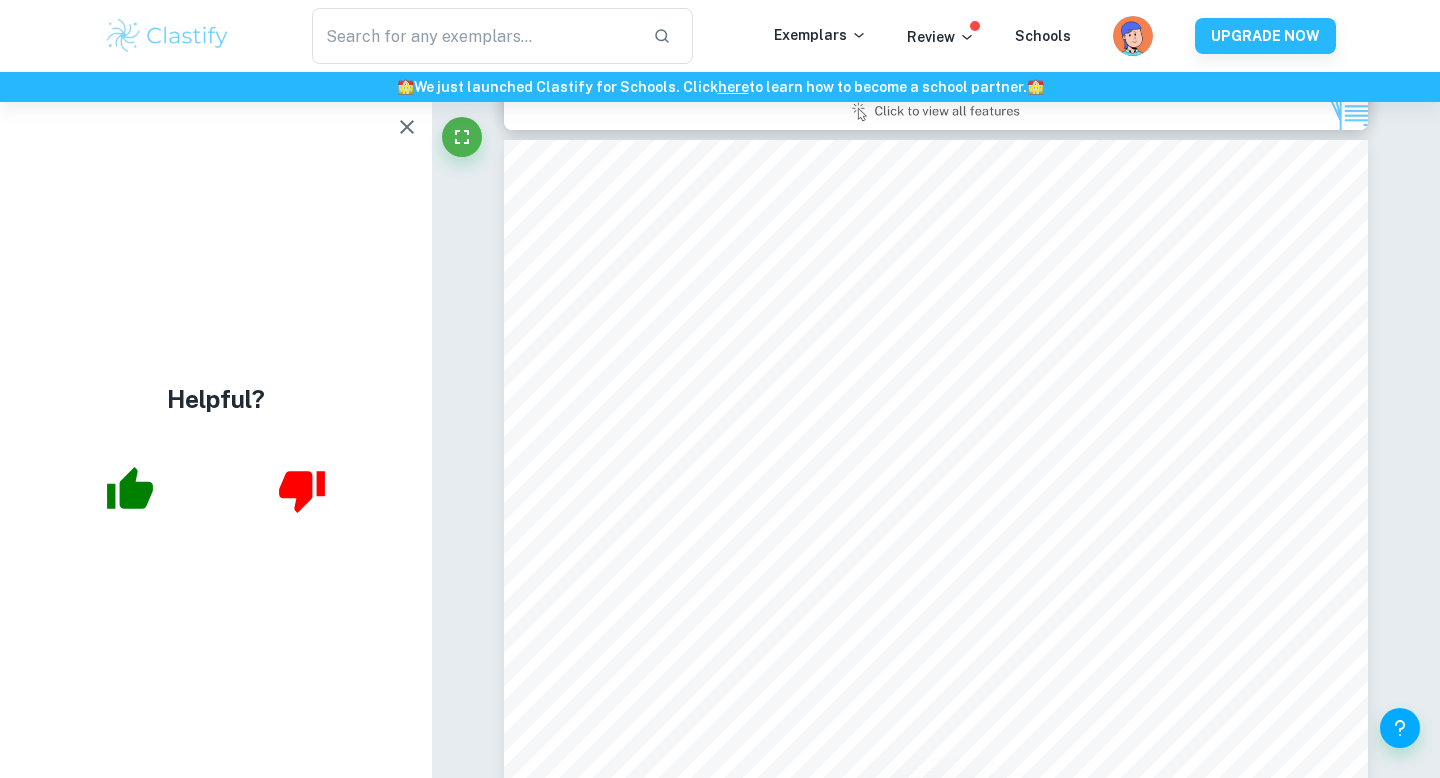 click 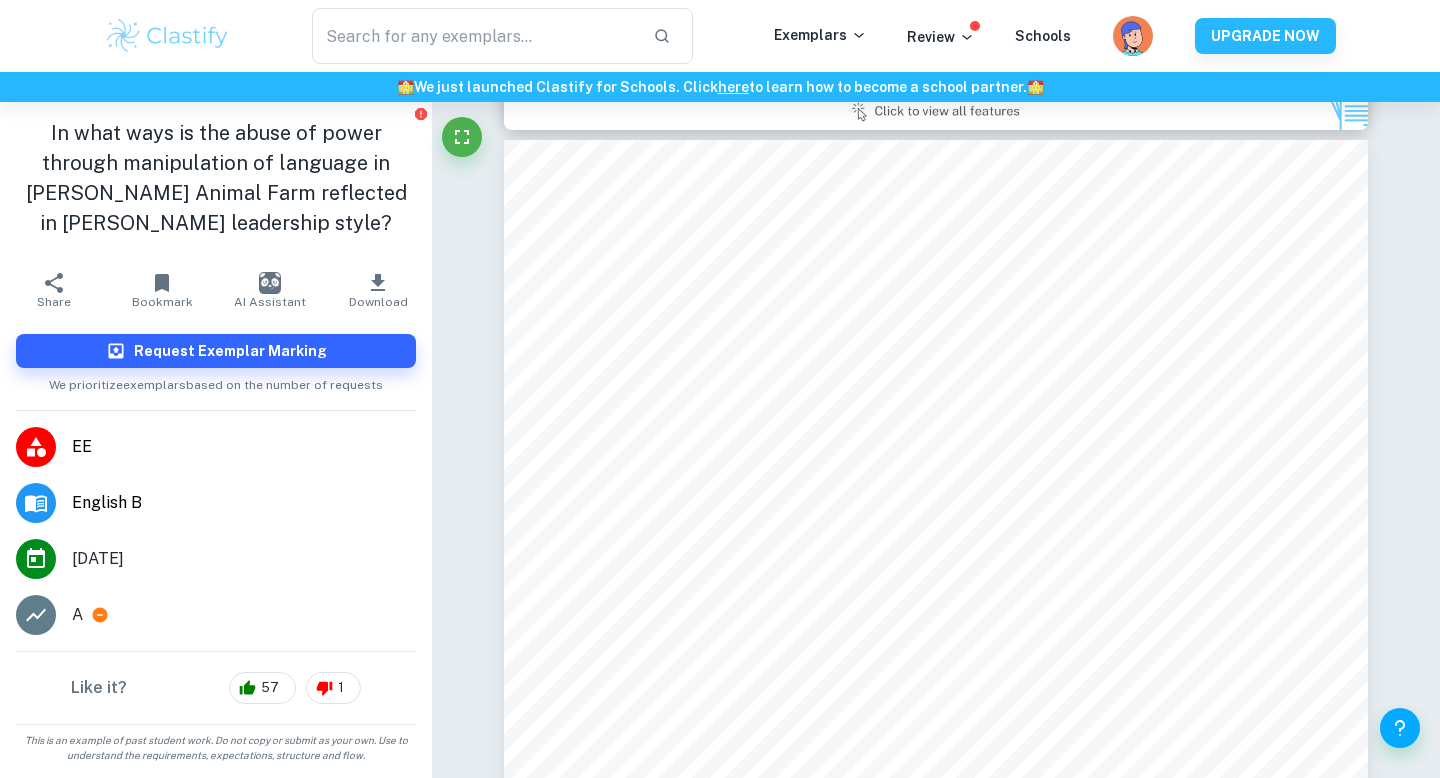 click on "Ask Clai 3 ​ / 21" at bounding box center (936, 10467) 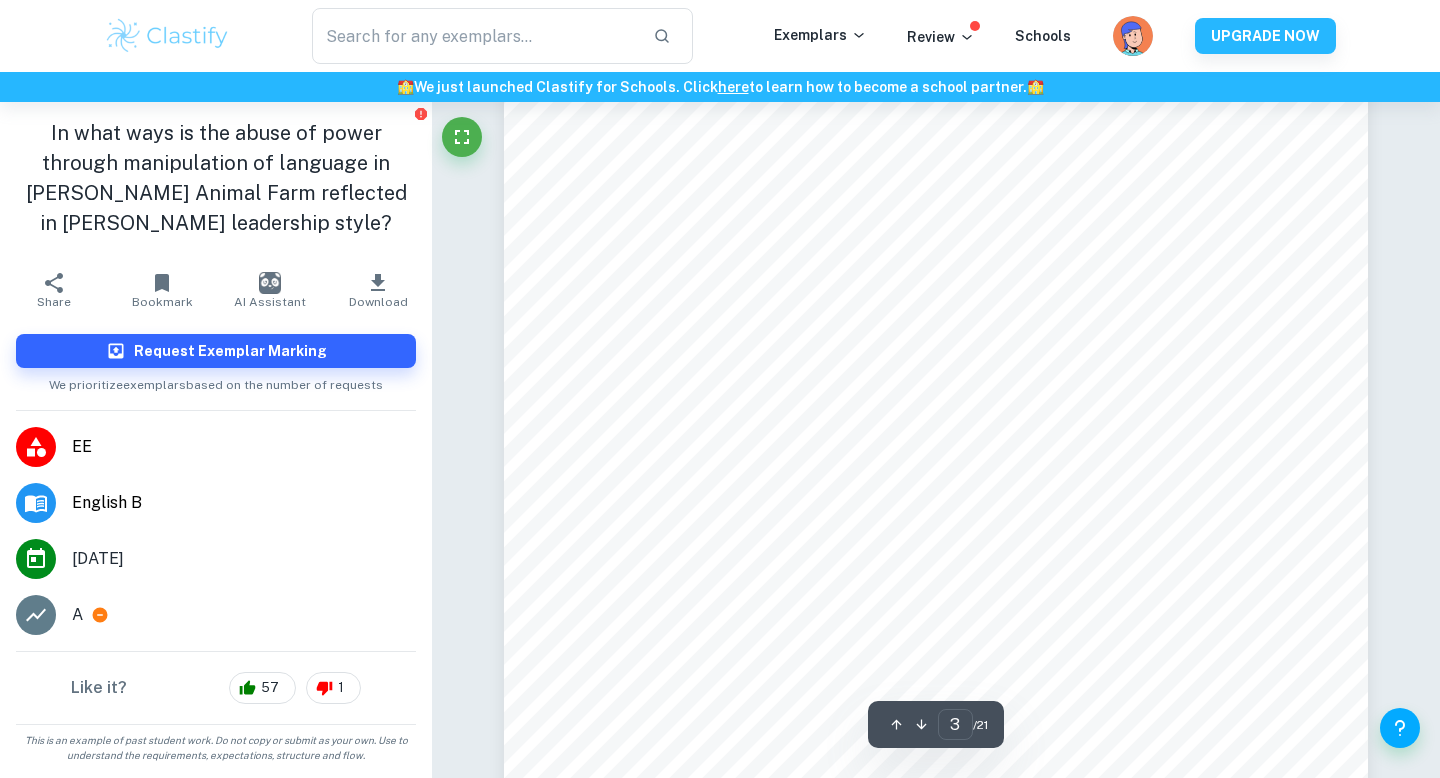 scroll, scrollTop: 2855, scrollLeft: 0, axis: vertical 